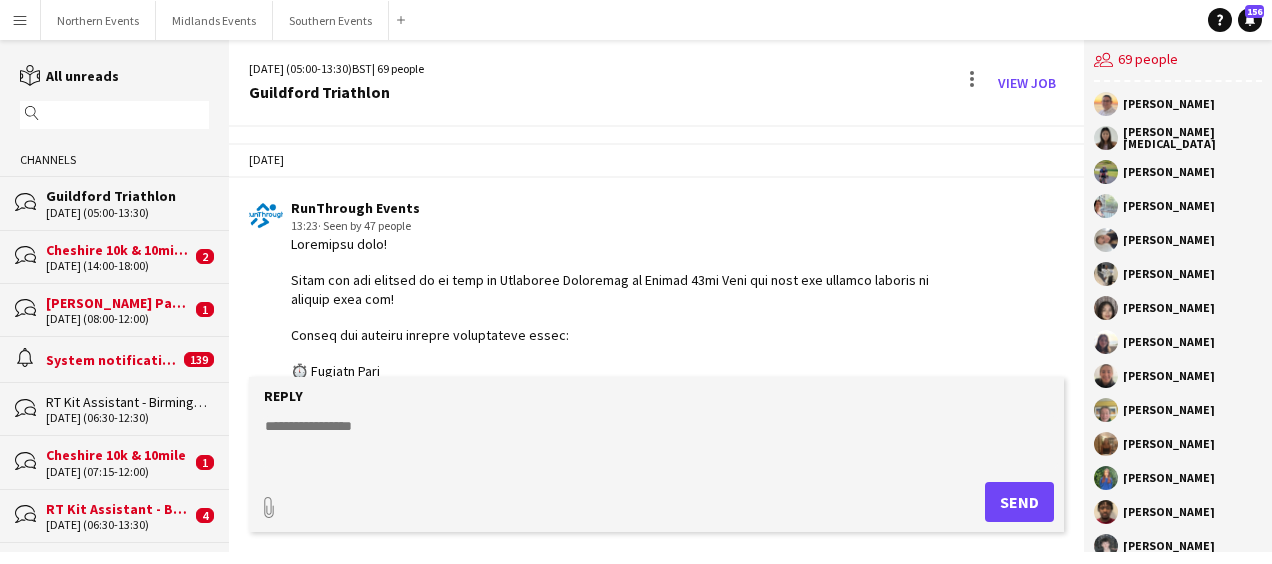 scroll, scrollTop: 0, scrollLeft: 0, axis: both 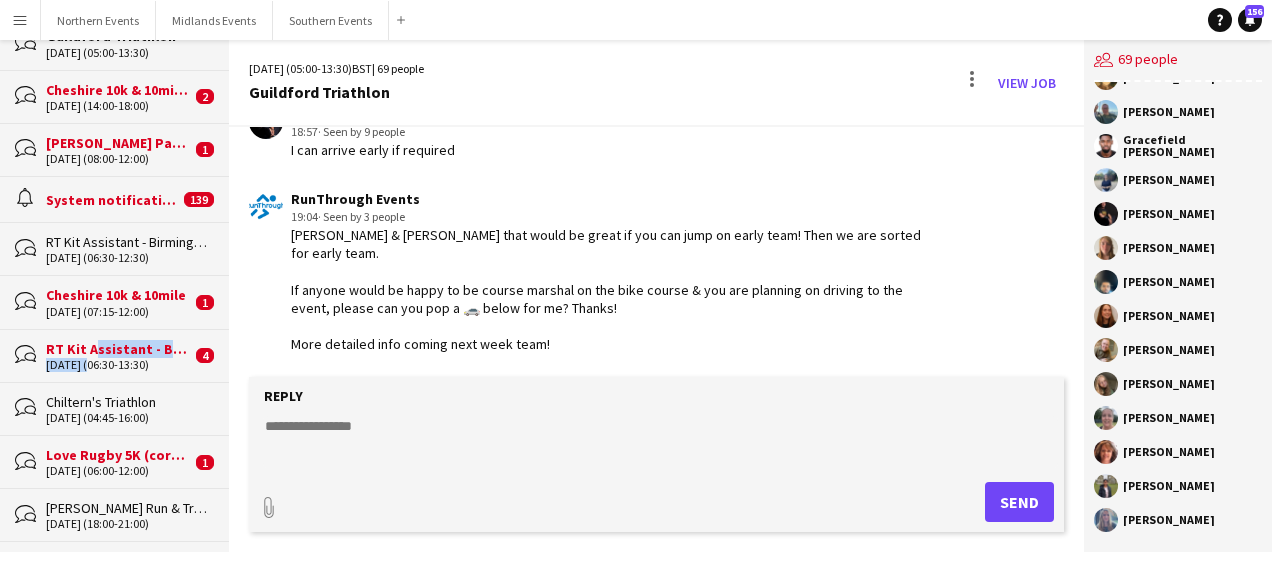 drag, startPoint x: 88, startPoint y: 351, endPoint x: 84, endPoint y: 398, distance: 47.169907 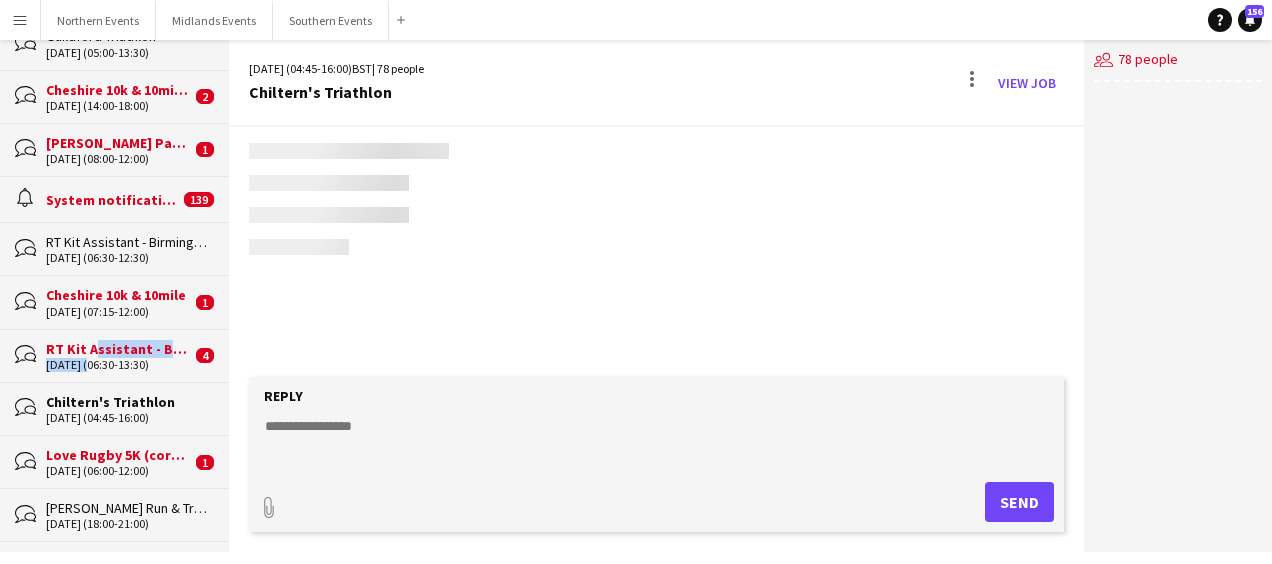 click on "Chiltern's Triathlon" 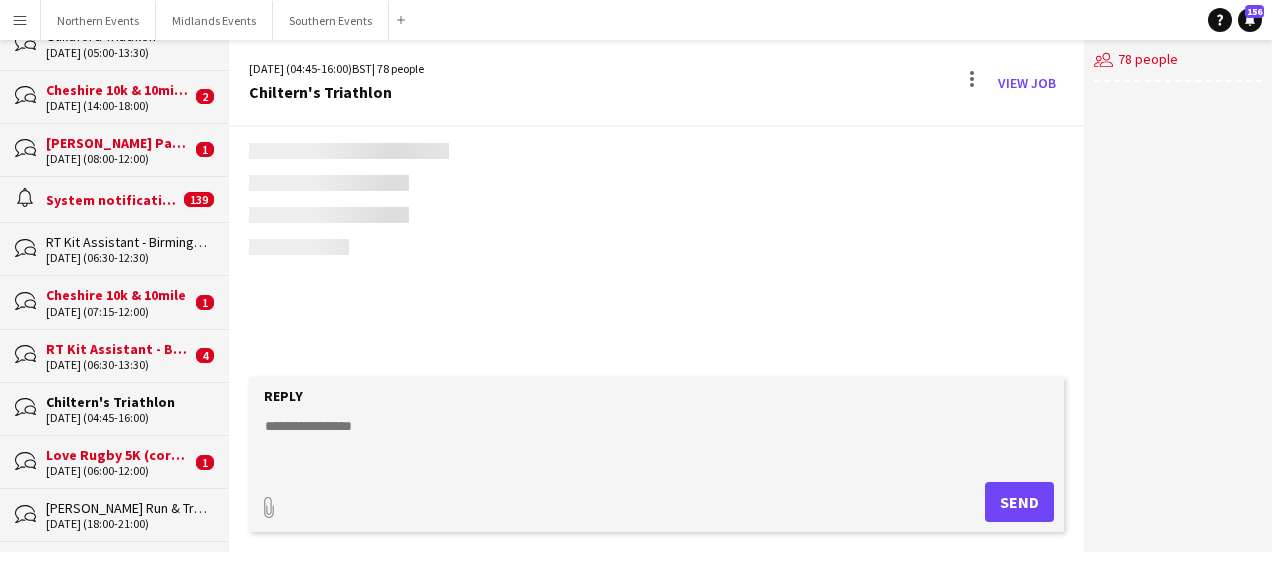 scroll, scrollTop: 0, scrollLeft: 0, axis: both 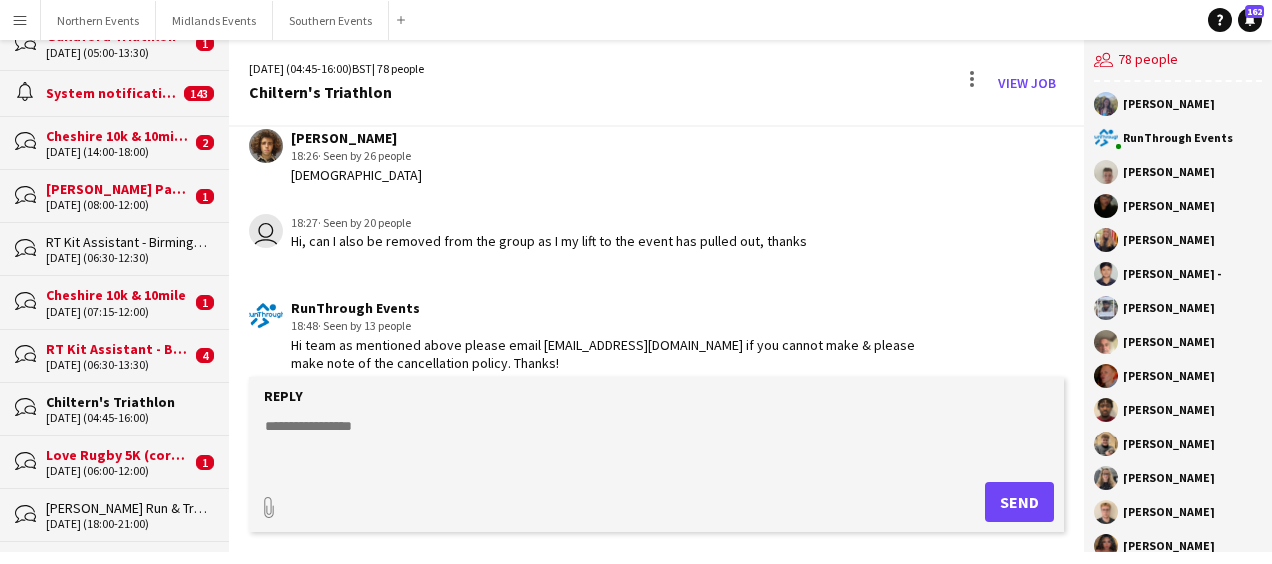 click 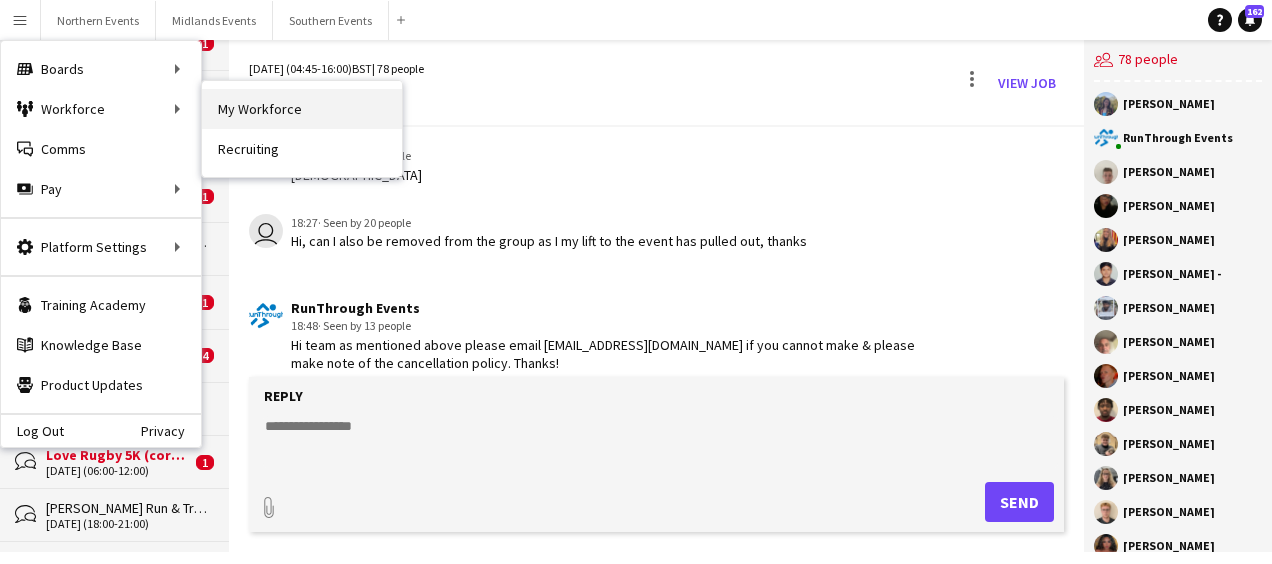 click on "My Workforce" at bounding box center (302, 109) 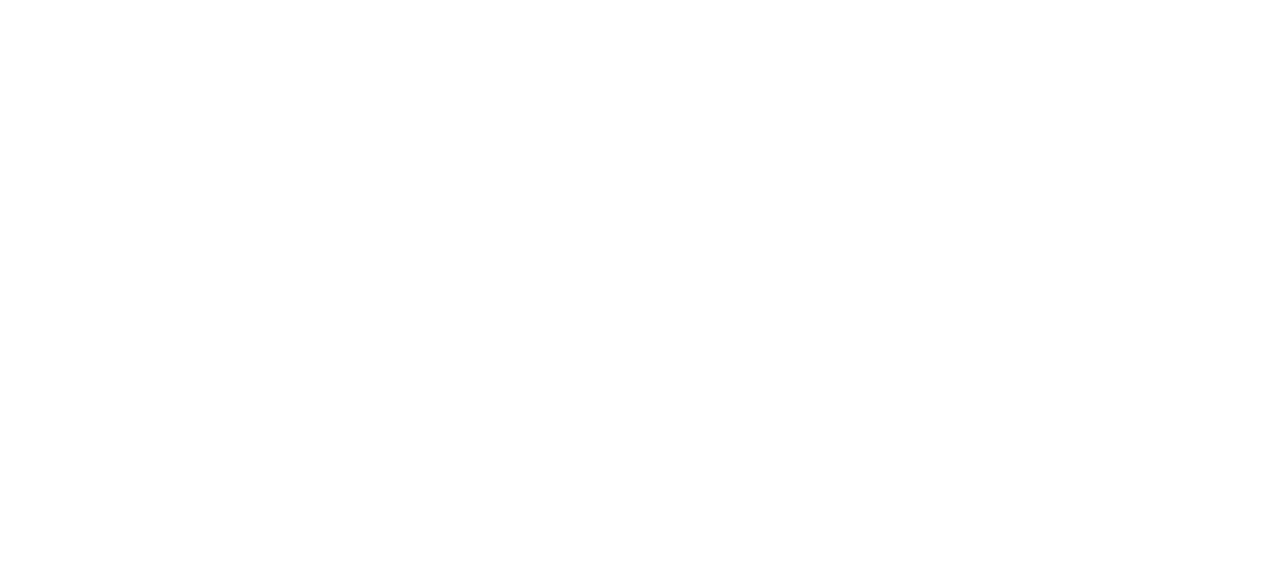 scroll, scrollTop: 0, scrollLeft: 0, axis: both 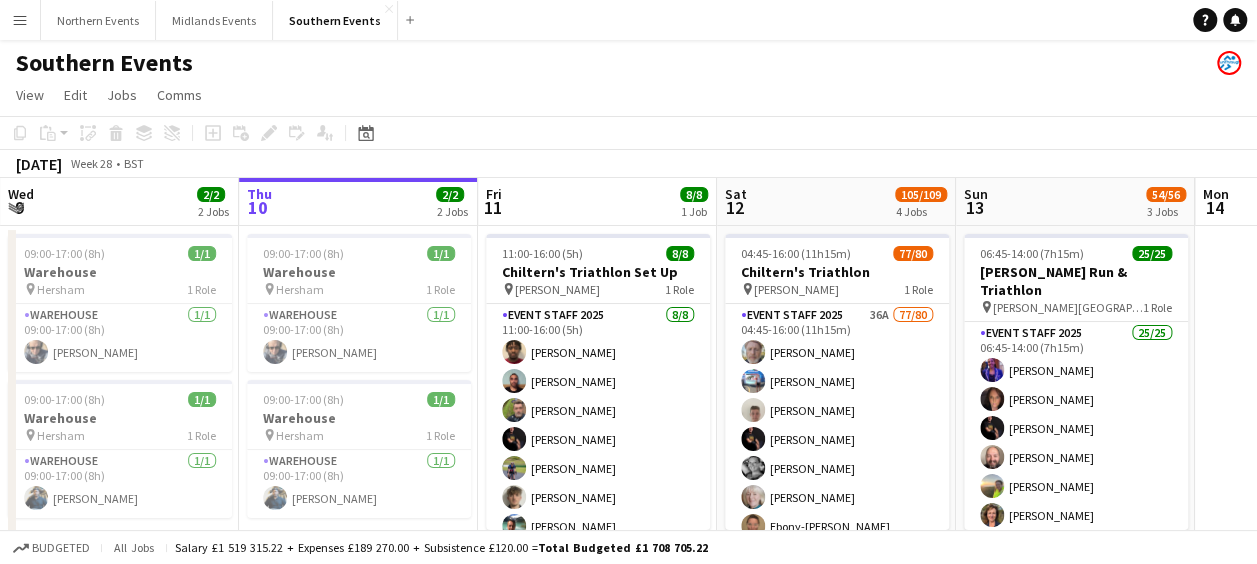 click on "Menu" at bounding box center (20, 20) 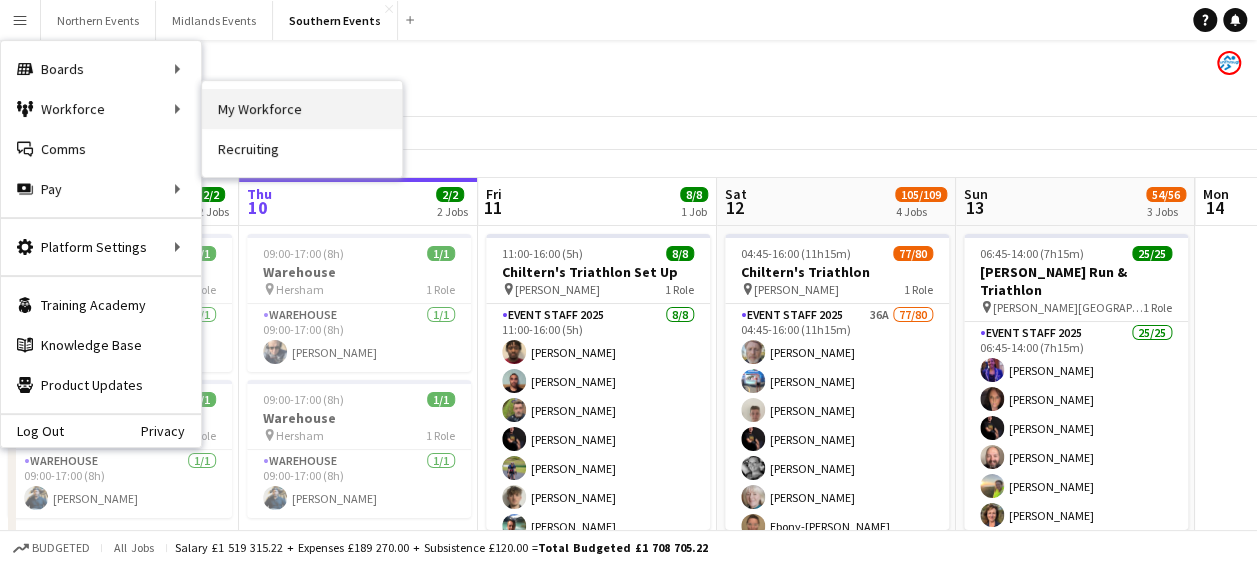 click on "My Workforce" at bounding box center (302, 109) 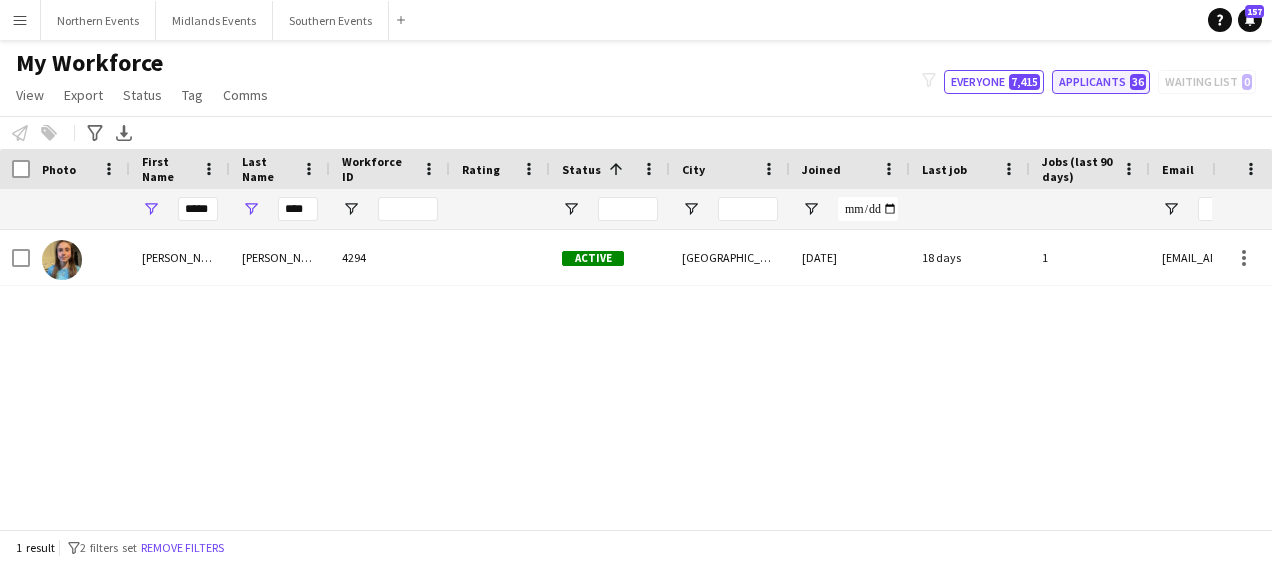 click on "Applicants   36" 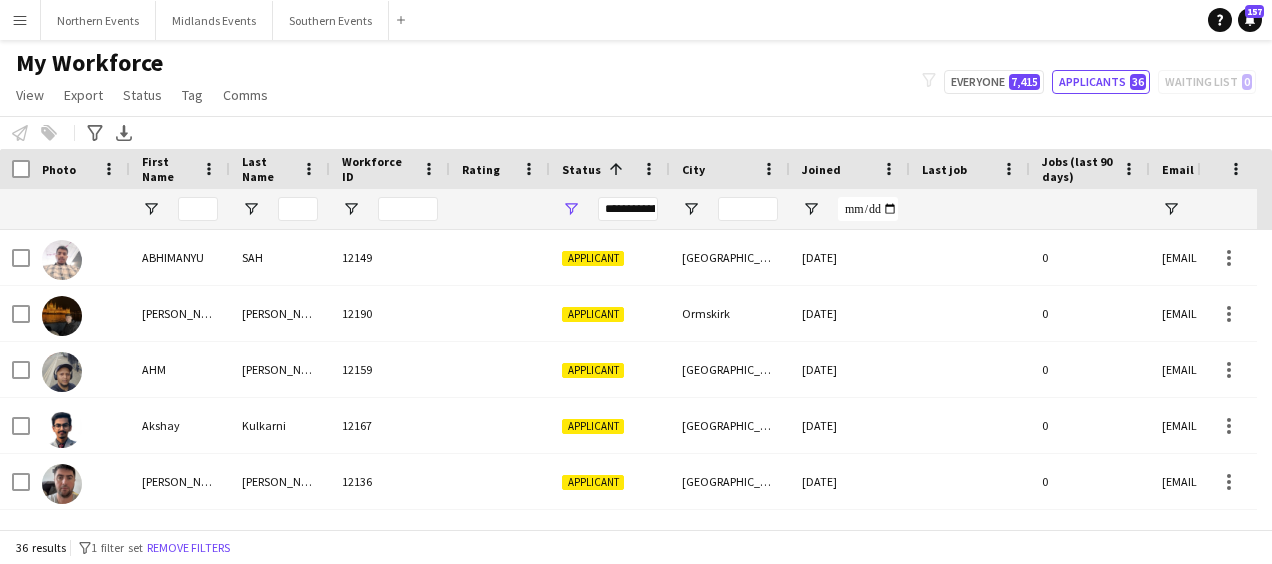 scroll, scrollTop: 28, scrollLeft: 0, axis: vertical 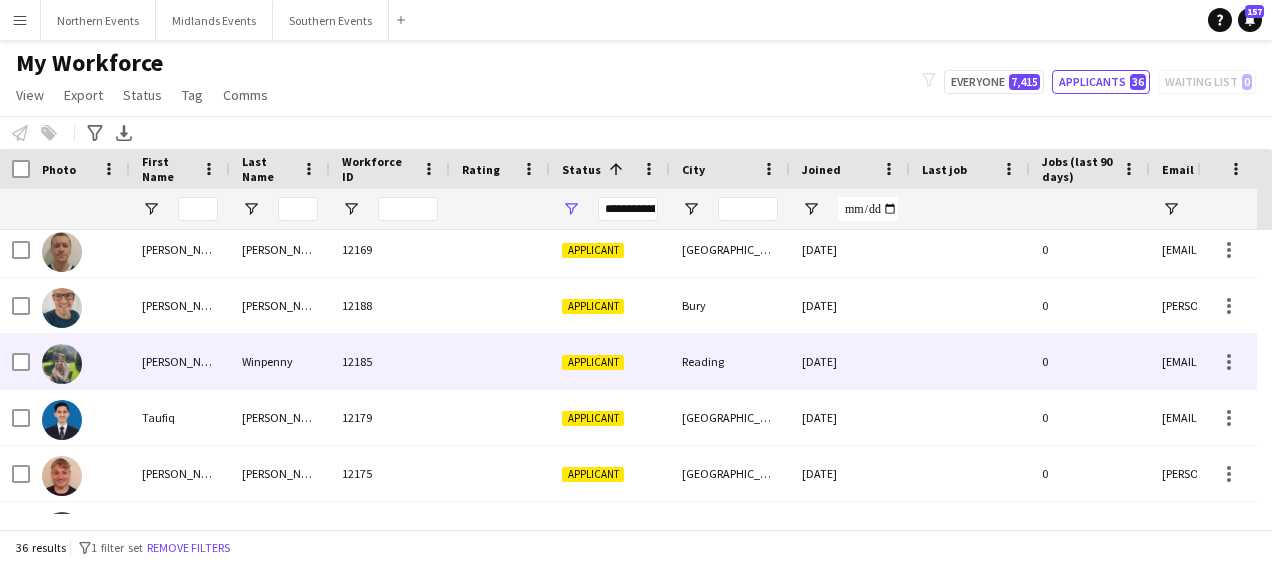 click on "Applicant" at bounding box center (610, 361) 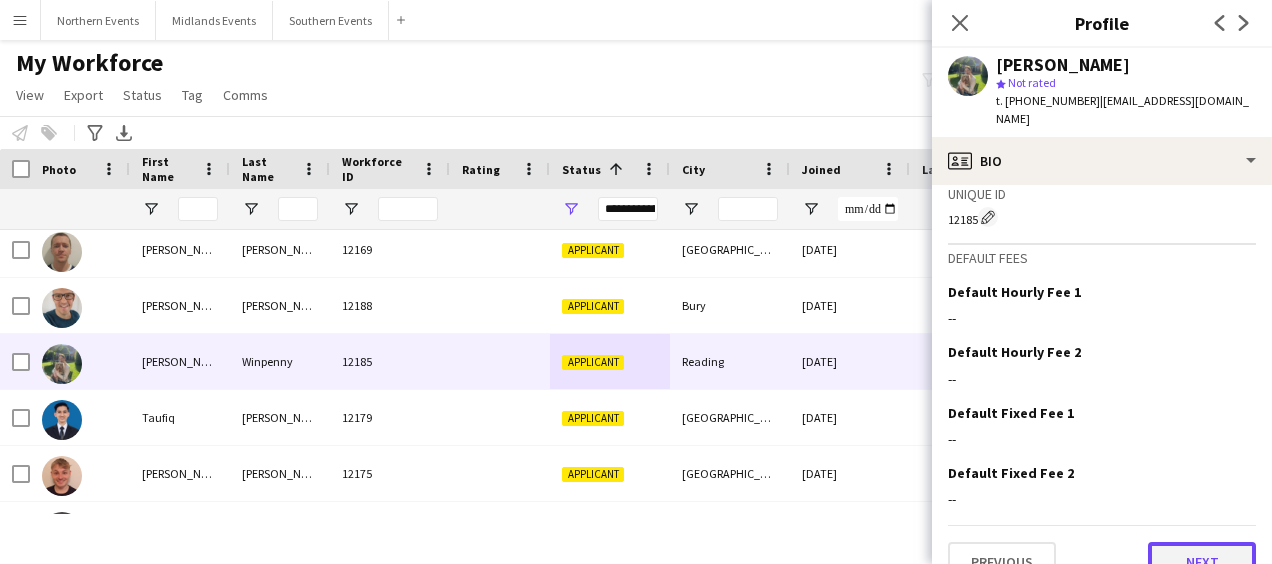 click on "Next" 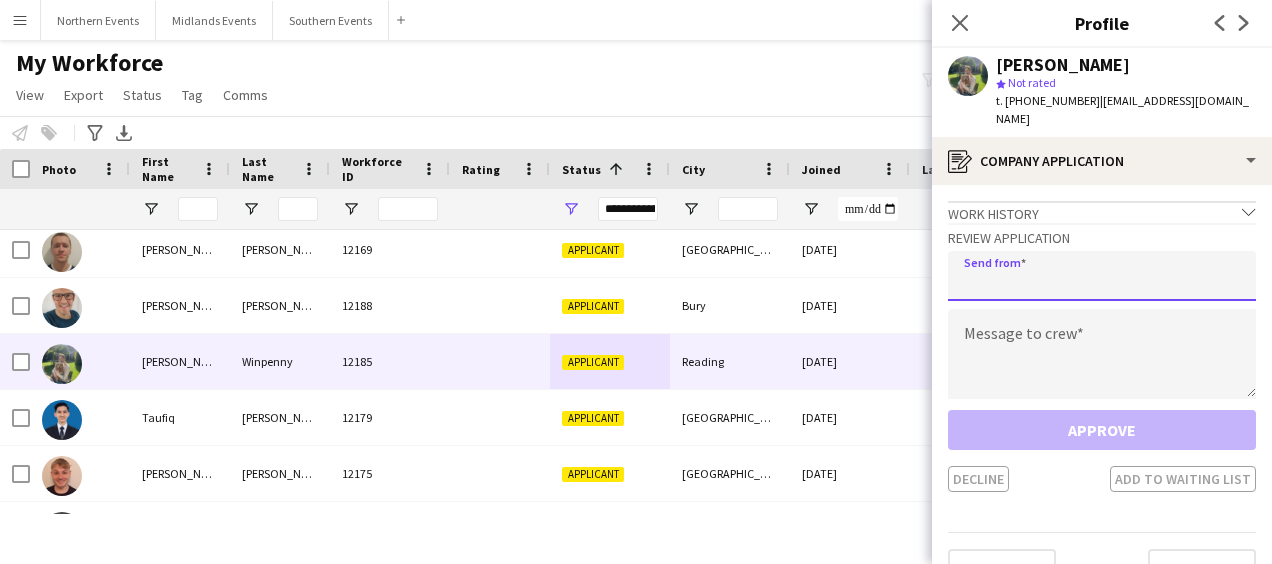 click 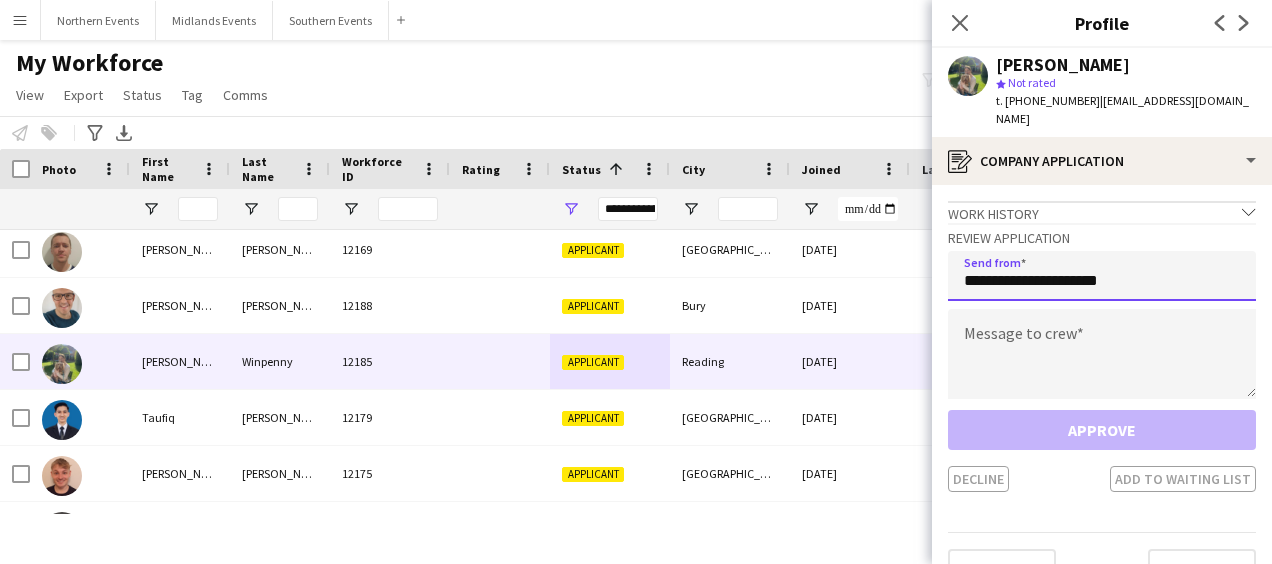 type on "**********" 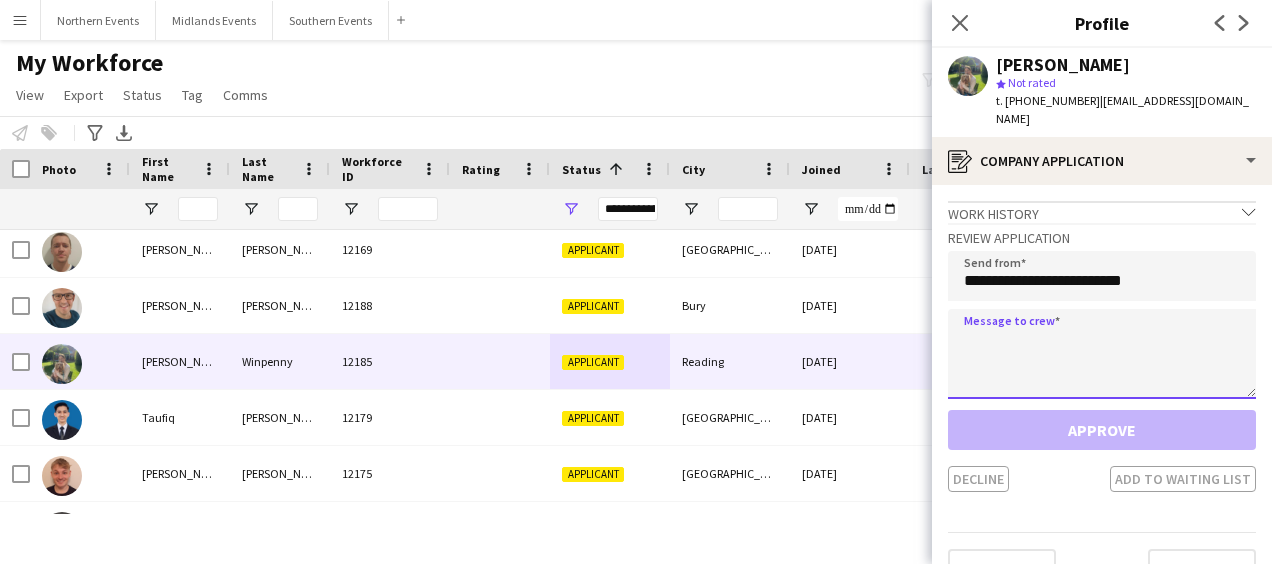 click 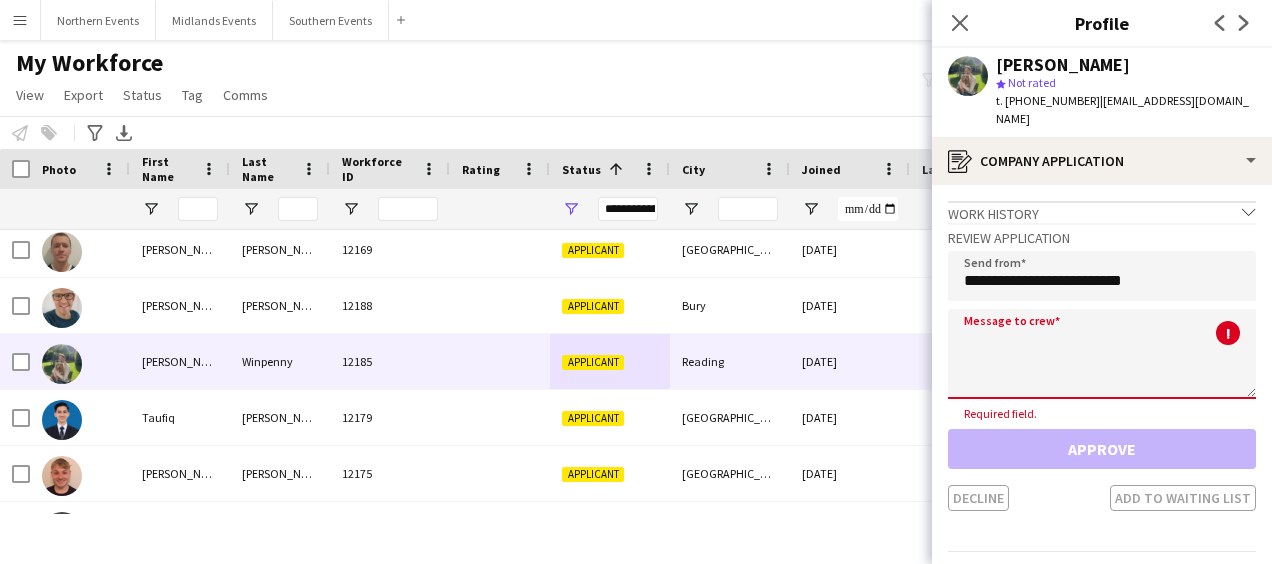 paste on "**********" 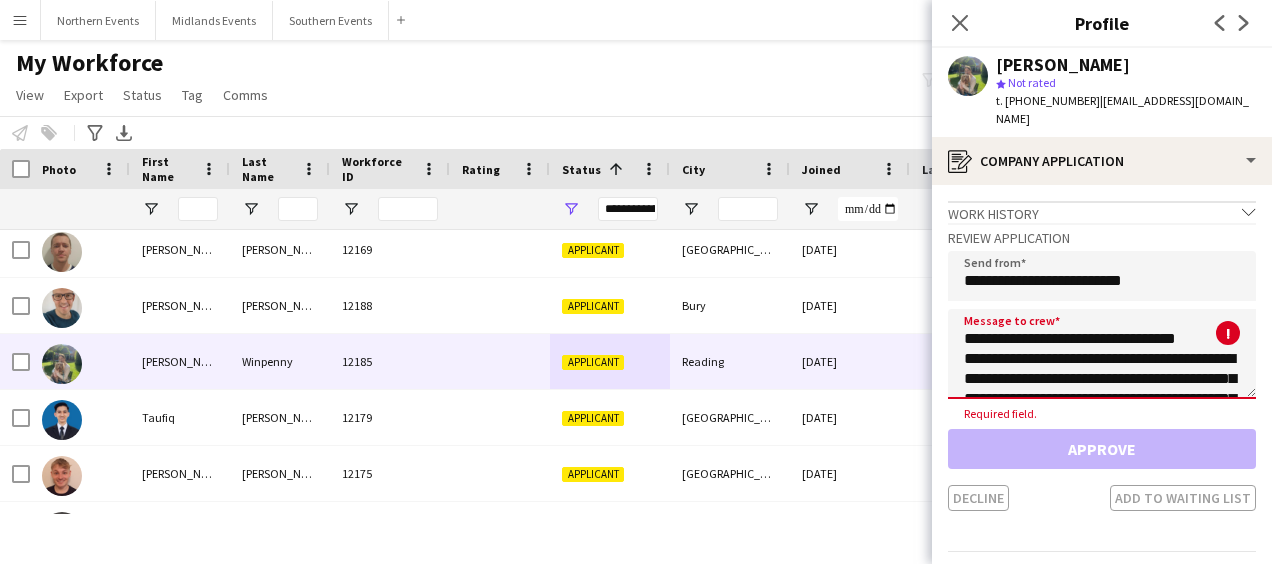 scroll, scrollTop: 112, scrollLeft: 0, axis: vertical 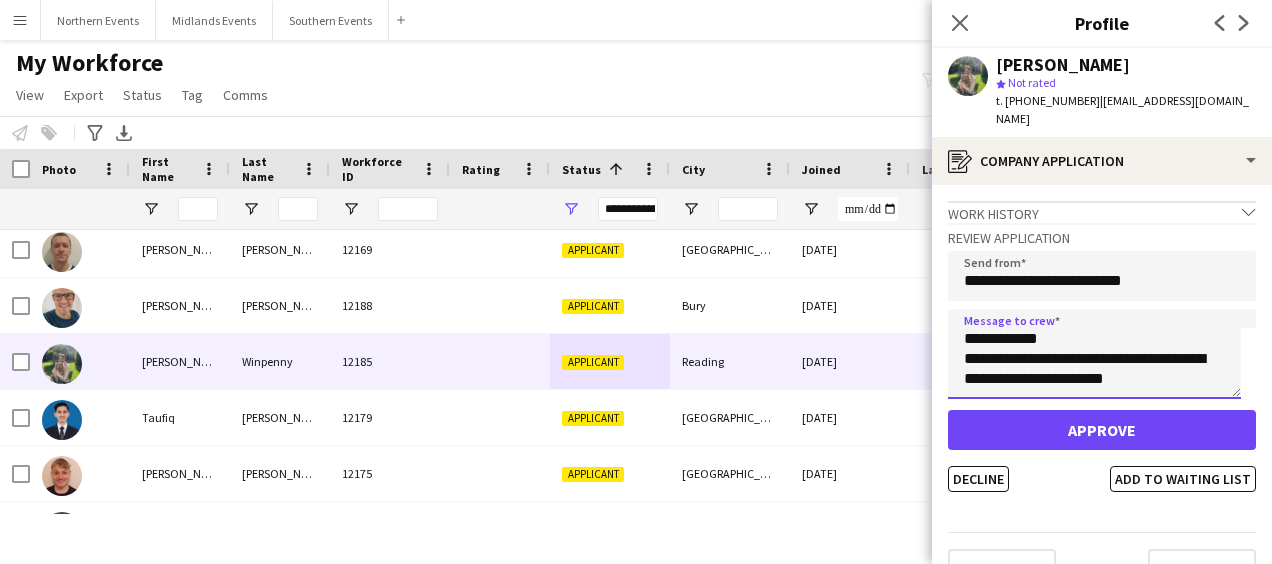 type on "**********" 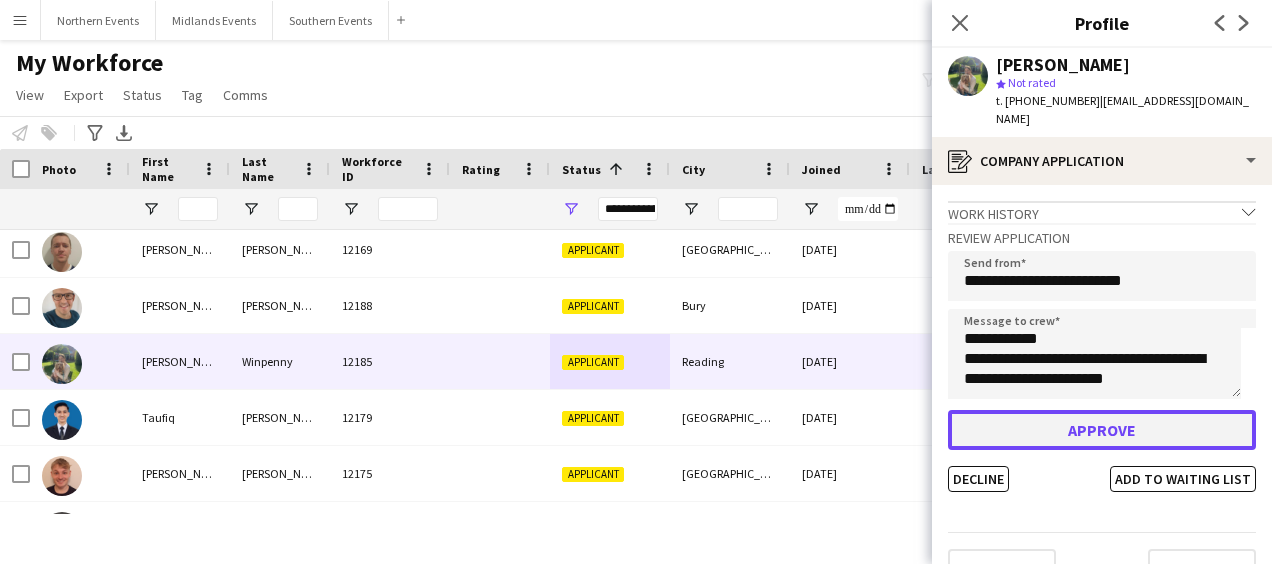 click on "Approve" 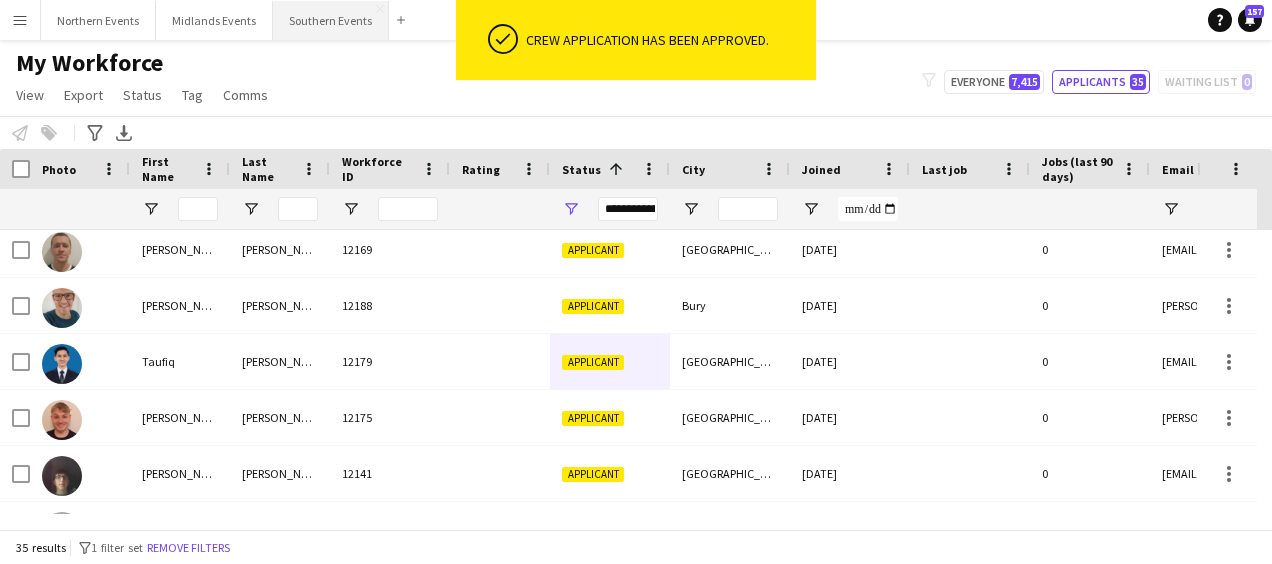 click on "Southern Events
Close" at bounding box center (331, 20) 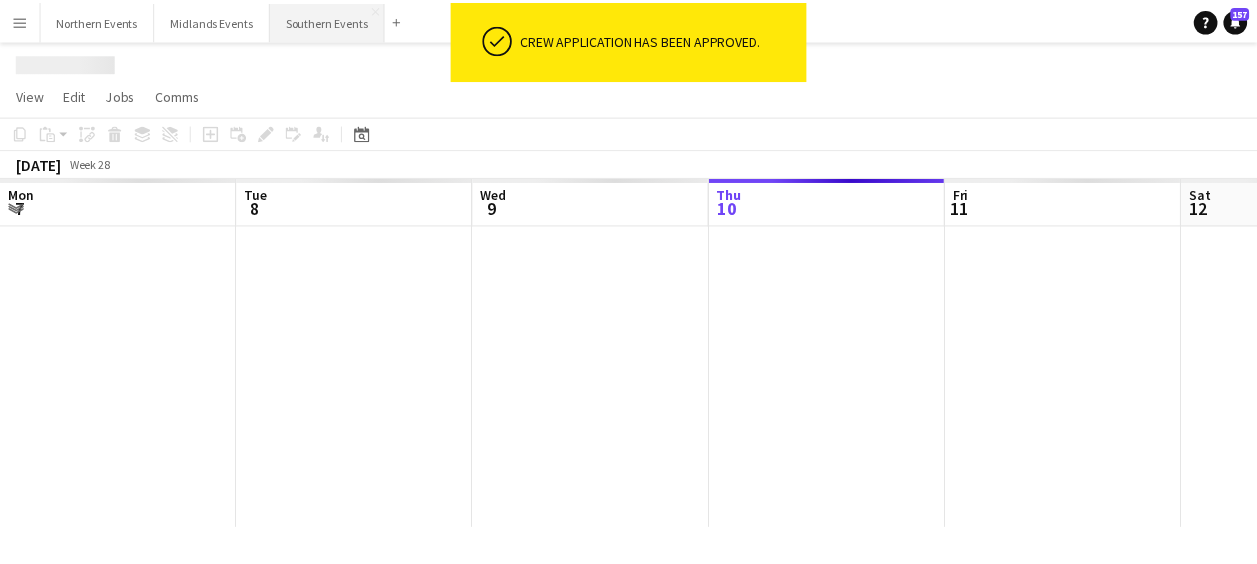 scroll, scrollTop: 0, scrollLeft: 478, axis: horizontal 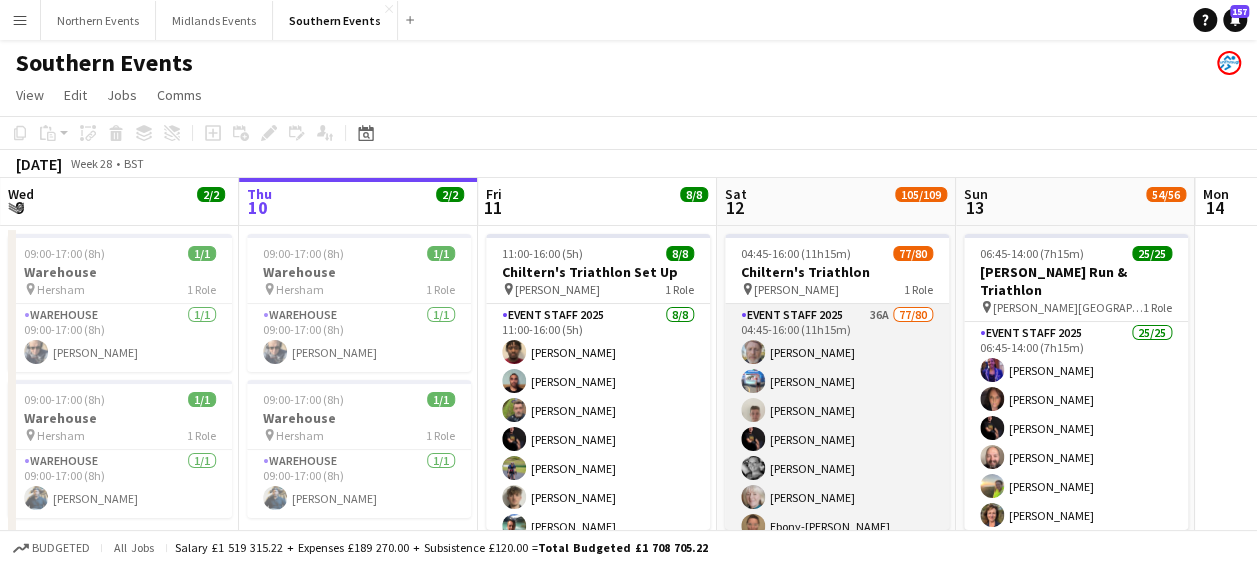 click on "Event Staff 2025   36A   77/80   04:45-16:00 (11h15m)
[PERSON_NAME] [PERSON_NAME] [PERSON_NAME] [PERSON_NAME] [PERSON_NAME] [PERSON_NAME] Ebony-[PERSON_NAME] [PERSON_NAME] [PERSON_NAME] [PERSON_NAME] [PERSON_NAME] [PERSON_NAME] [PERSON_NAME] [PERSON_NAME] [PERSON_NAME] [PERSON_NAME] [PERSON_NAME] [PERSON_NAME] [PERSON_NAME] [PERSON_NAME] [PERSON_NAME] [PERSON_NAME] [PERSON_NAME] [PERSON_NAME] [PERSON_NAME] [PERSON_NAME] [PERSON_NAME] [PERSON_NAME] [PERSON_NAME] [PERSON_NAME] [PERSON_NAME] [PERSON_NAME] [PERSON_NAME] Sheriff - [PERSON_NAME] [PERSON_NAME] [PERSON_NAME] [PERSON_NAME] [PERSON_NAME] [PERSON_NAME] [PERSON_NAME] [PERSON_NAME] [PERSON_NAME] Windows [PERSON_NAME] [PERSON_NAME] [PERSON_NAME] [PERSON_NAME] [PERSON_NAME] [PERSON_NAME] [MEDICAL_DATA][PERSON_NAME] [PERSON_NAME] [PERSON_NAME] [PERSON_NAME] [PERSON_NAME] [PERSON_NAME] [PERSON_NAME] [PERSON_NAME] [PERSON_NAME] [PERSON_NAME] [PERSON_NAME] [PERSON_NAME] [PERSON_NAME] [PERSON_NAME] [PERSON_NAME] [PERSON_NAME] [PERSON_NAME] [PERSON_NAME] [PERSON_NAME] [PERSON_NAME]" at bounding box center (837, 1492) 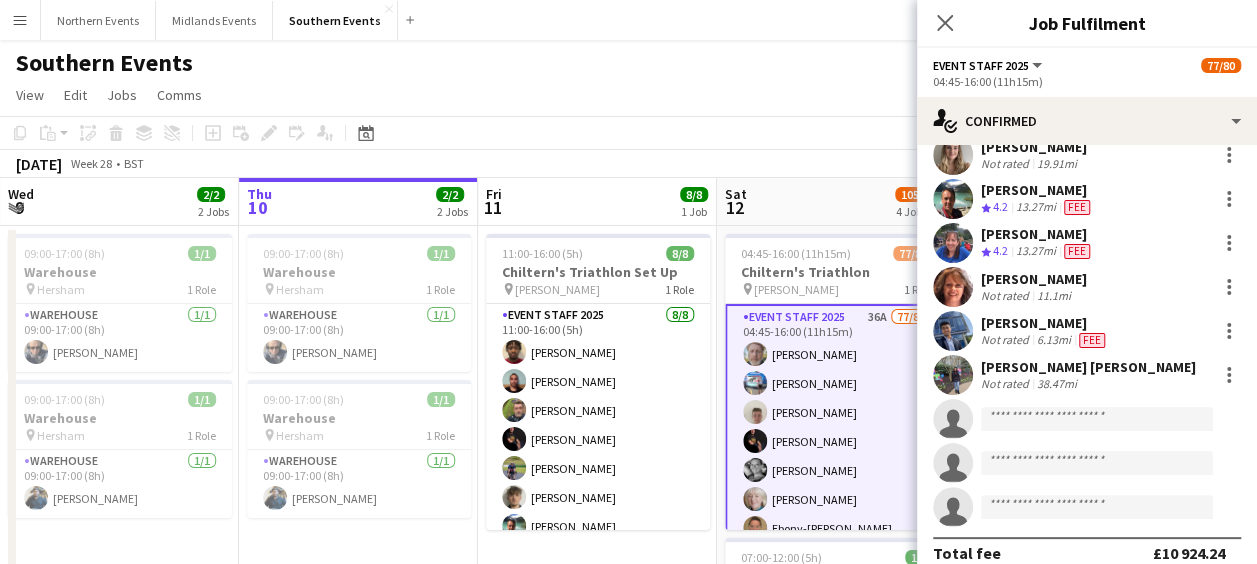 scroll, scrollTop: 3270, scrollLeft: 0, axis: vertical 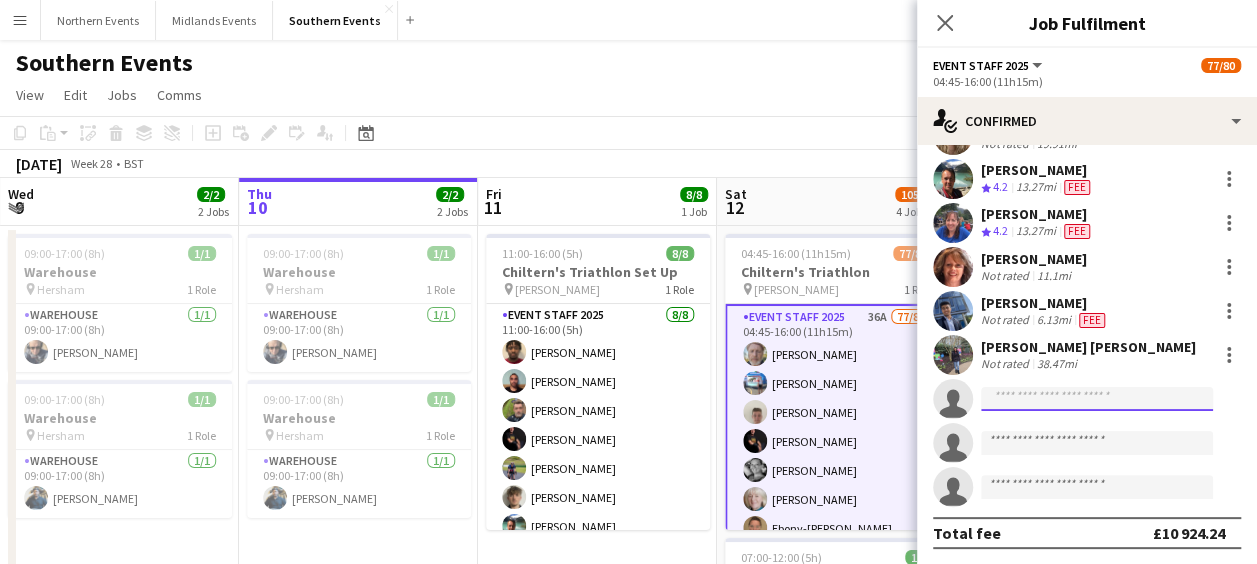 click 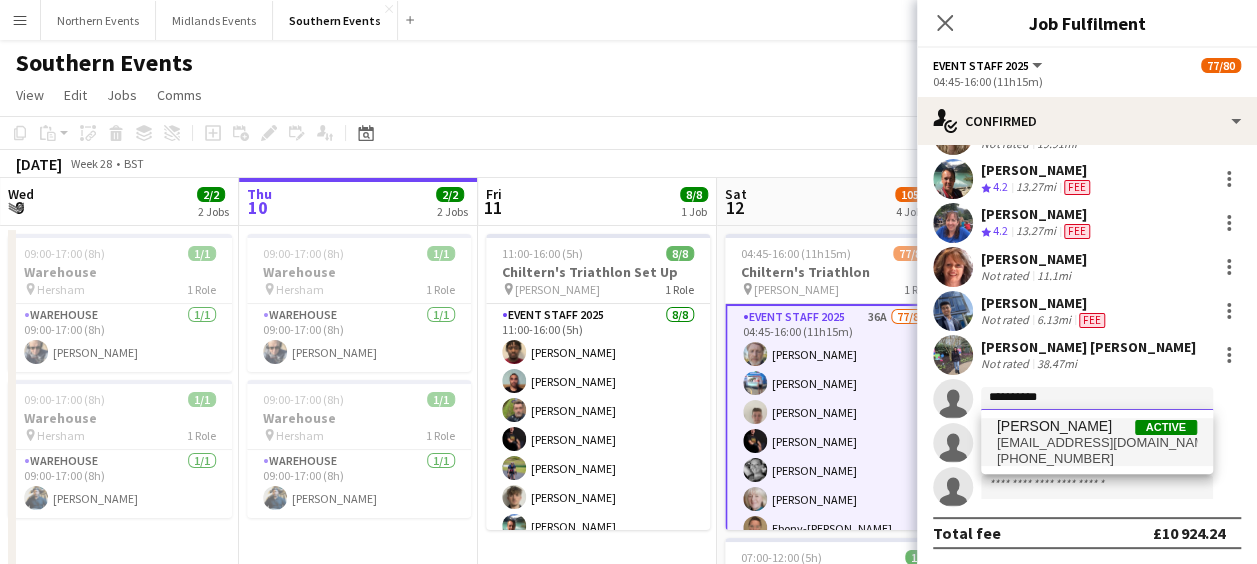 type on "**********" 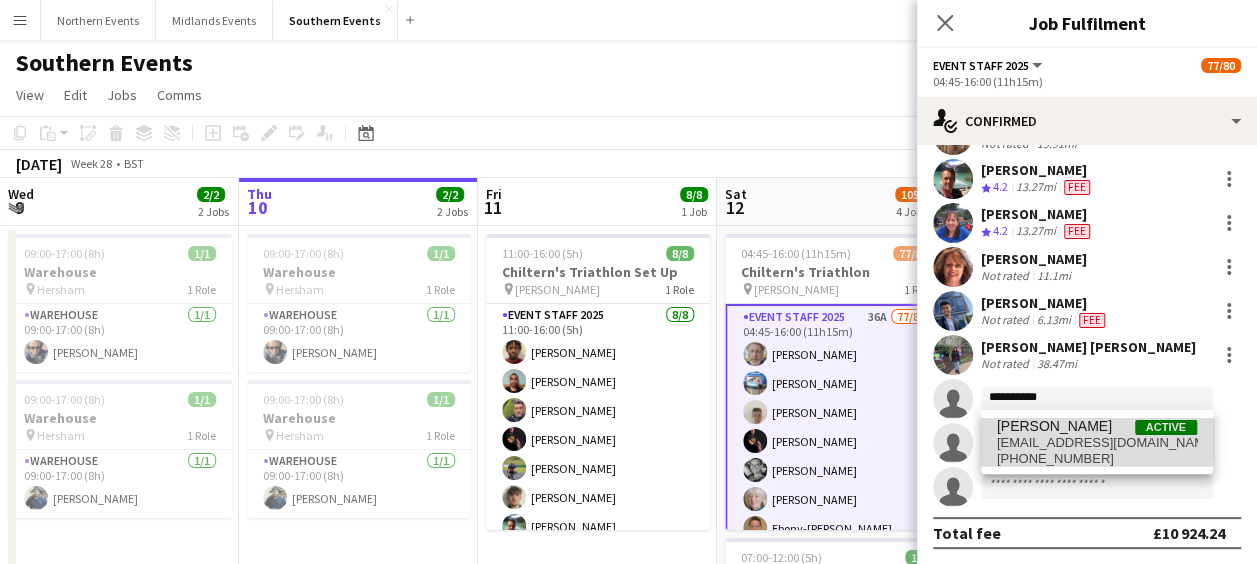 click on "[PERSON_NAME]" at bounding box center [1054, 426] 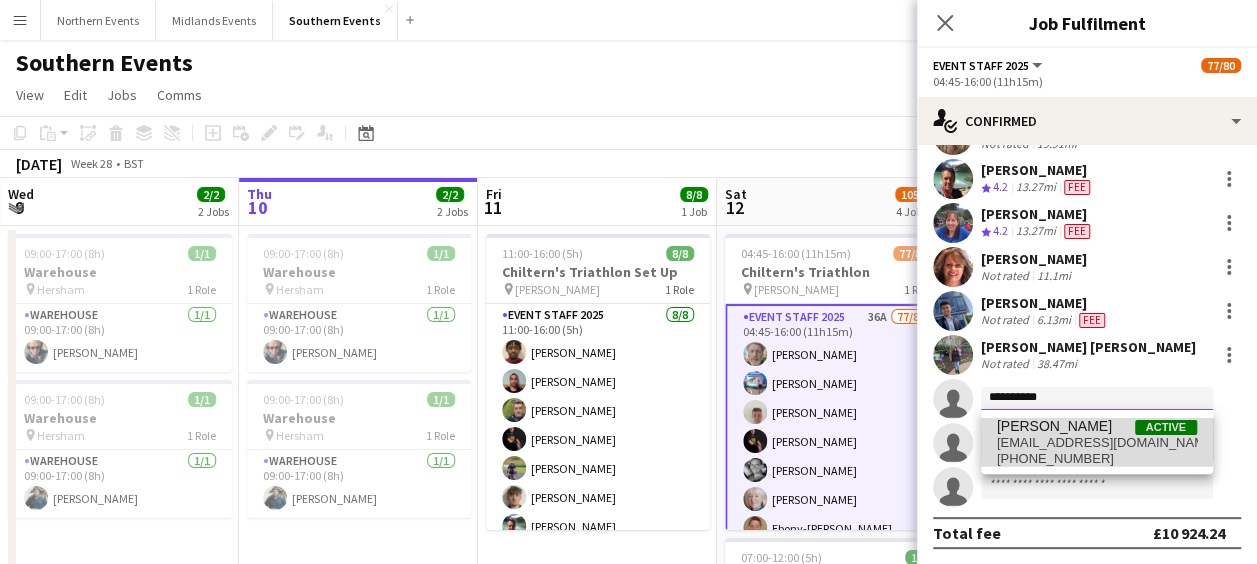 type 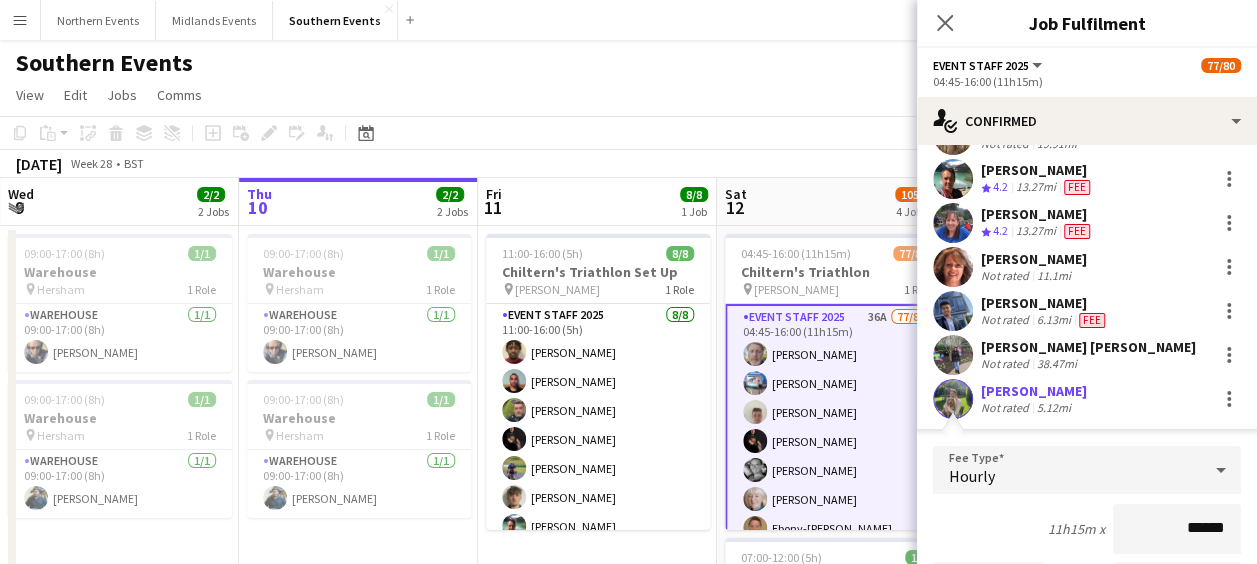 click on "******" at bounding box center (1177, 529) 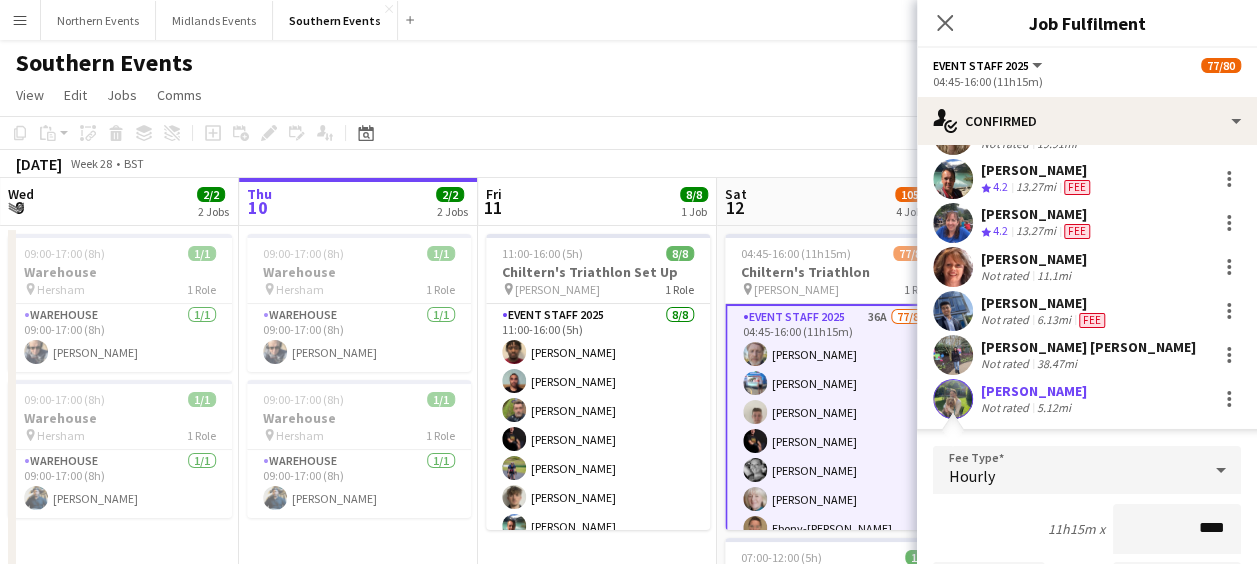 click on "****" at bounding box center [1177, 529] 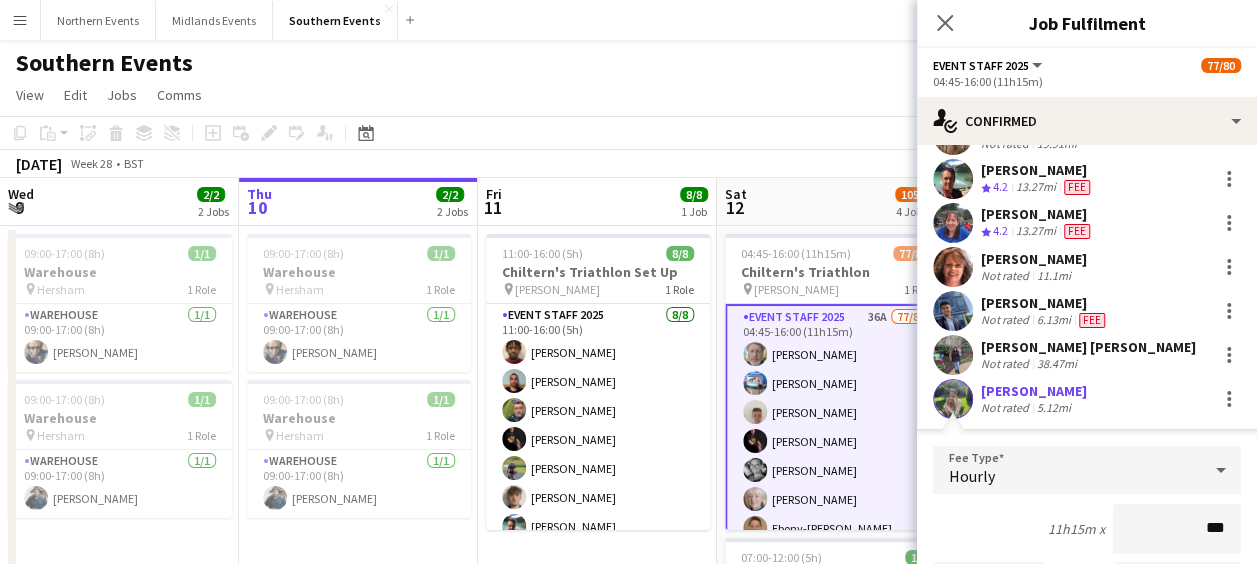 type on "**" 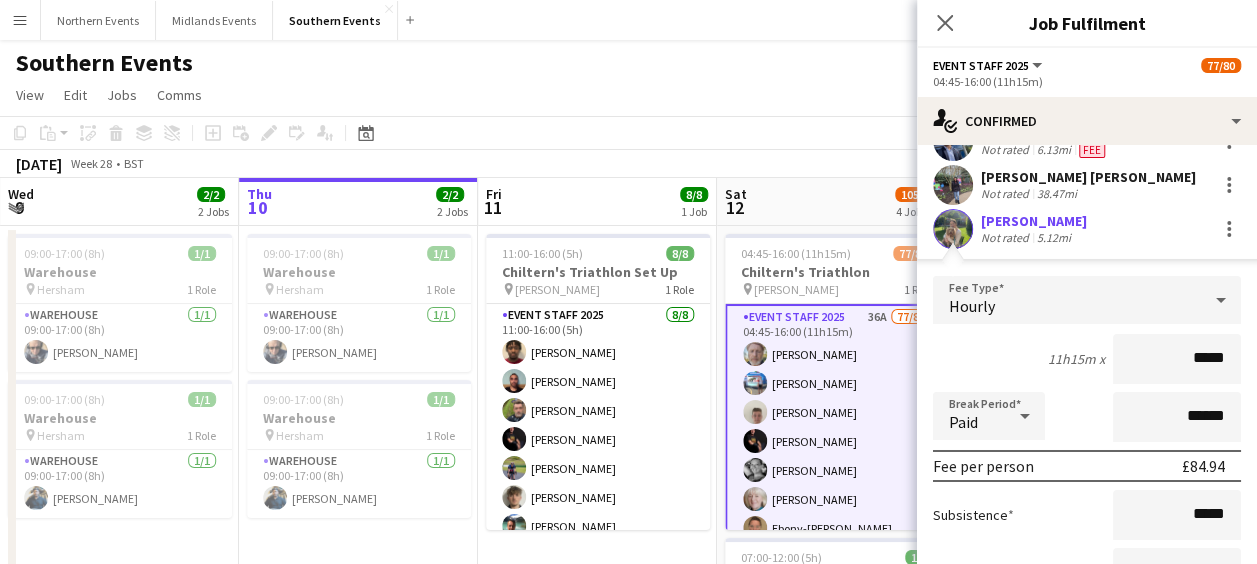 scroll, scrollTop: 3470, scrollLeft: 0, axis: vertical 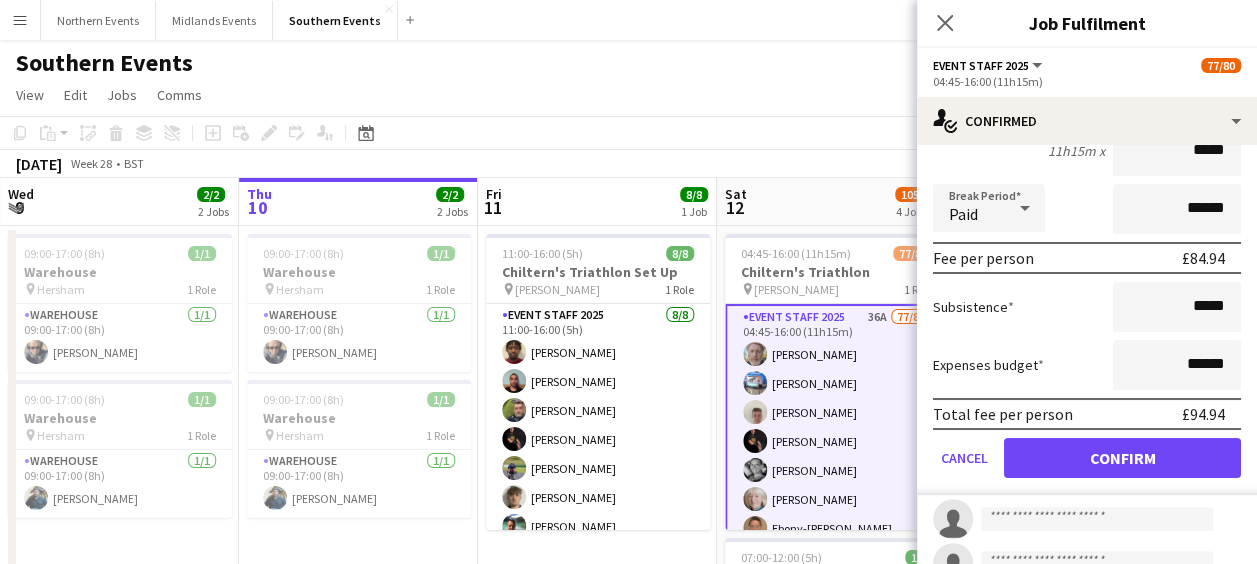 type on "*****" 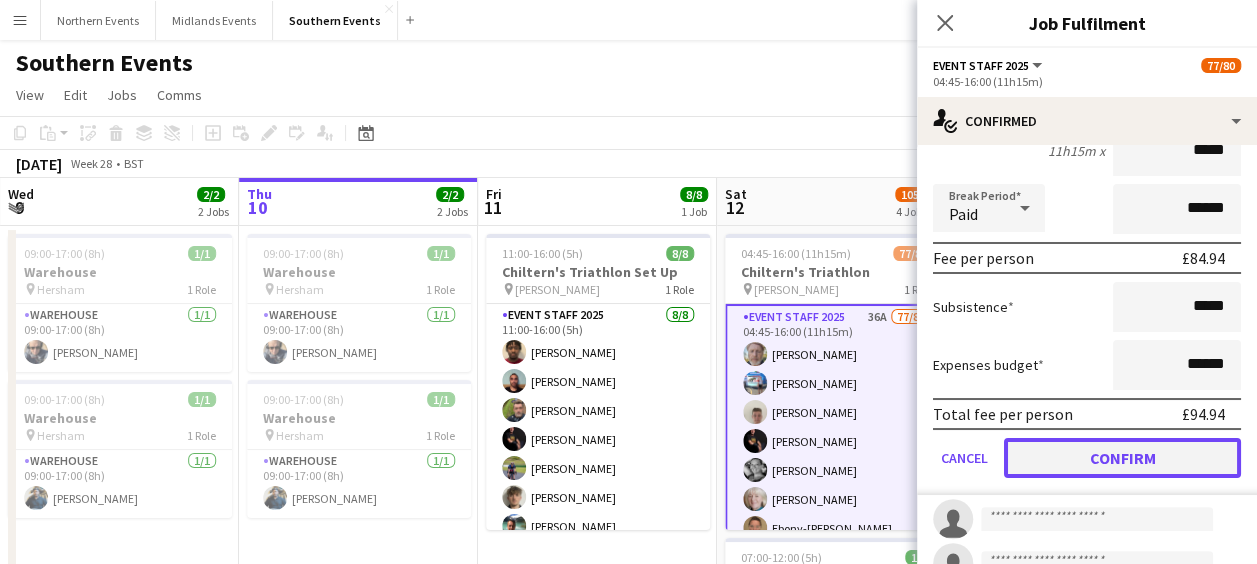 click on "Confirm" at bounding box center (1122, 458) 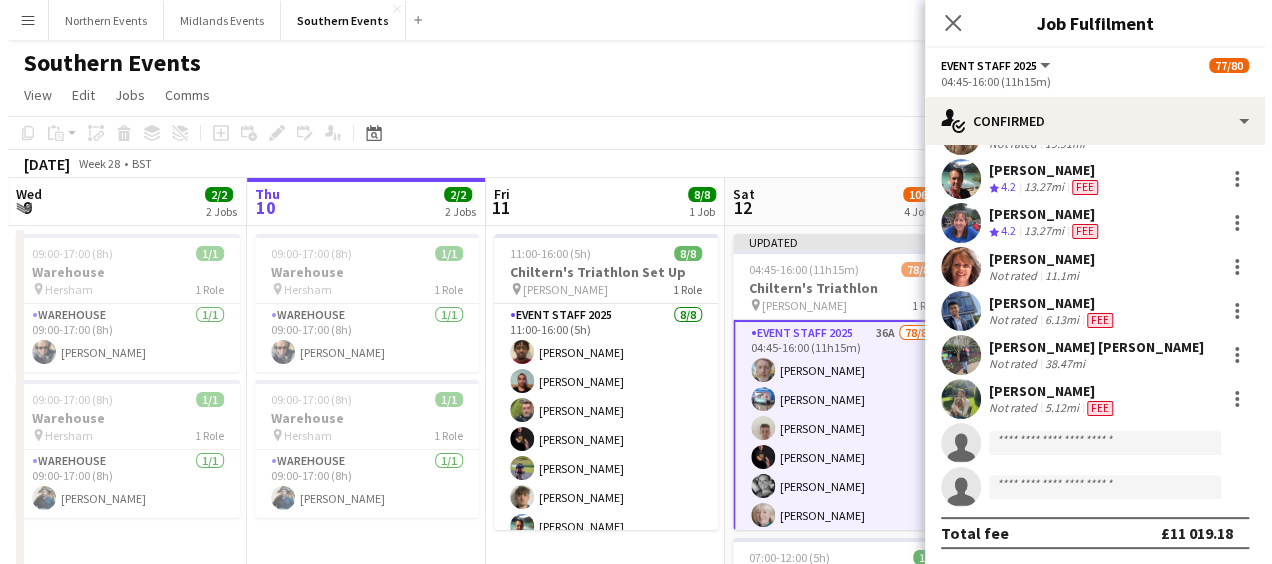 scroll, scrollTop: 3270, scrollLeft: 0, axis: vertical 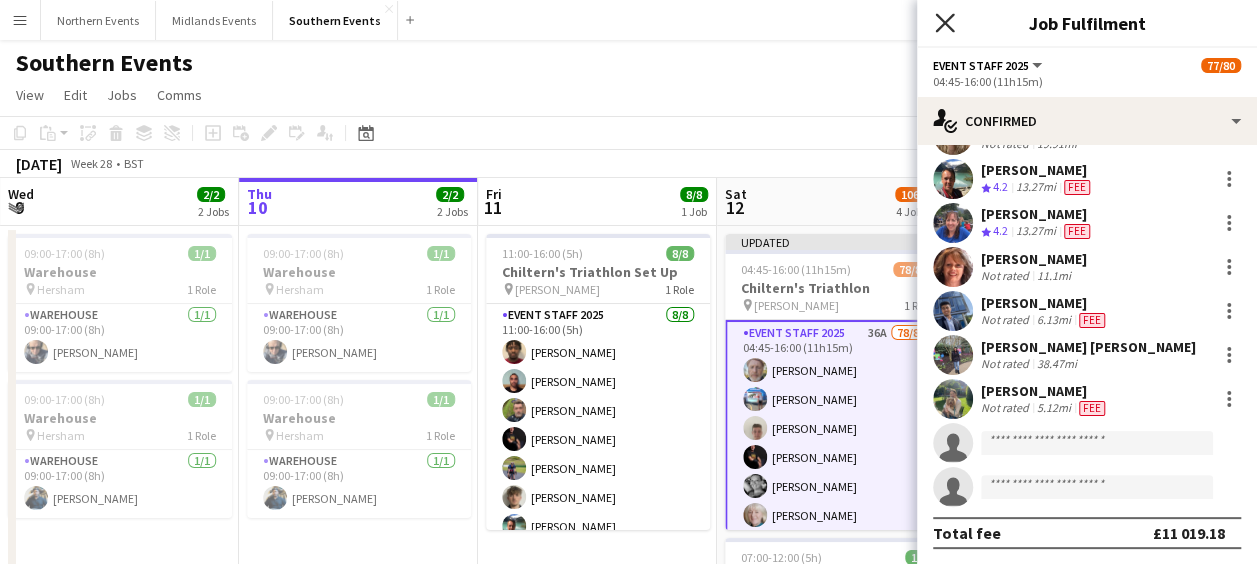 click on "Close pop-in" 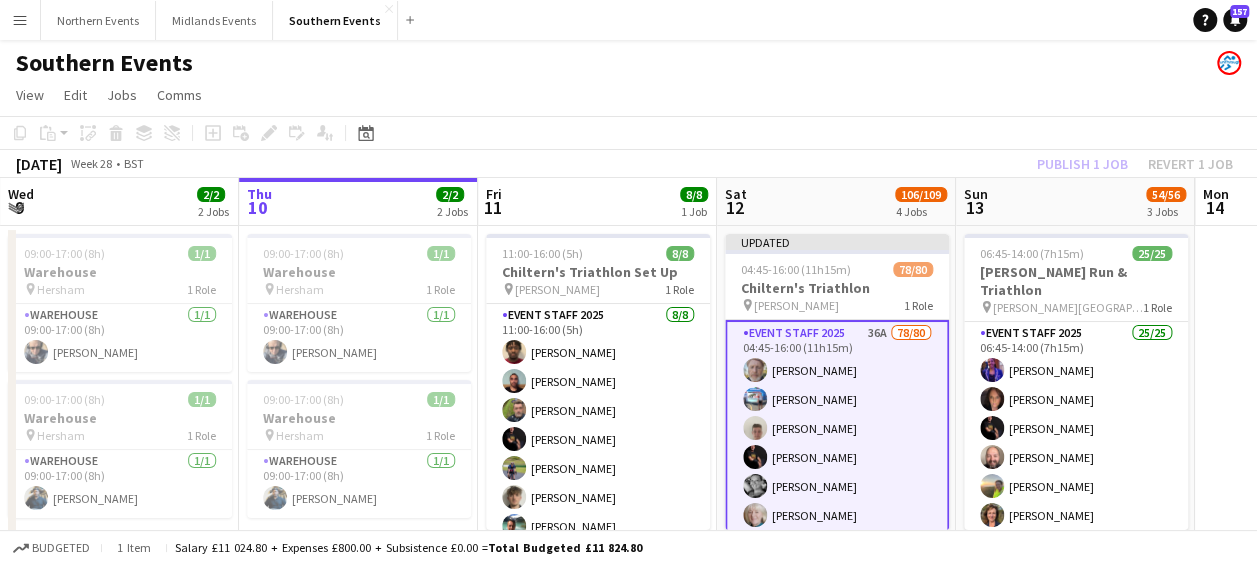 click on "Southern Events" 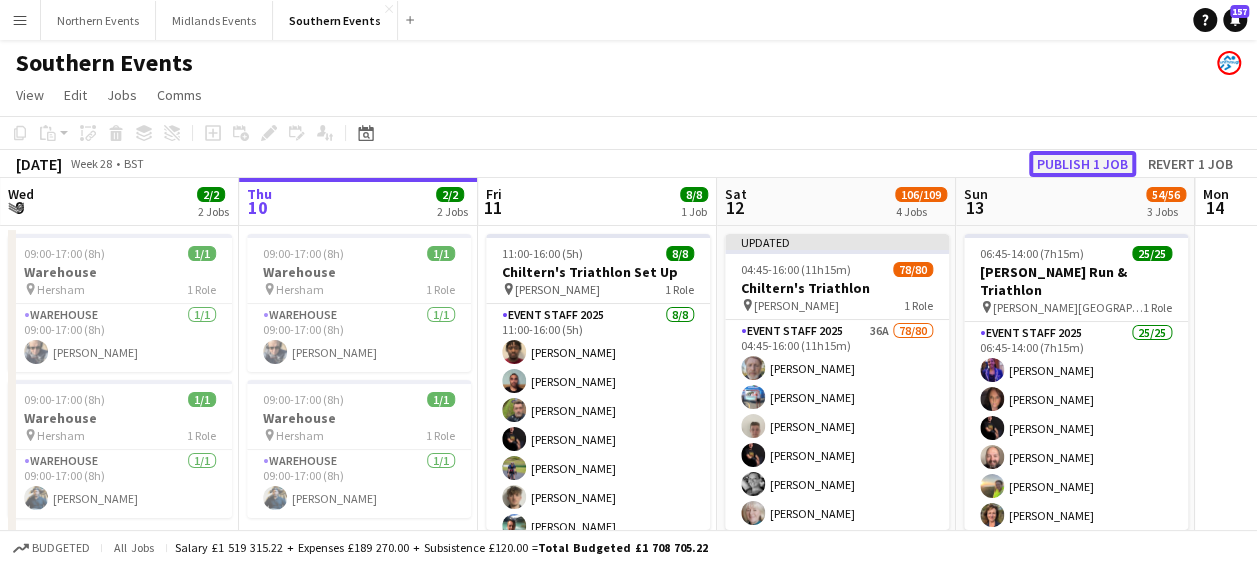 click on "Publish 1 job" 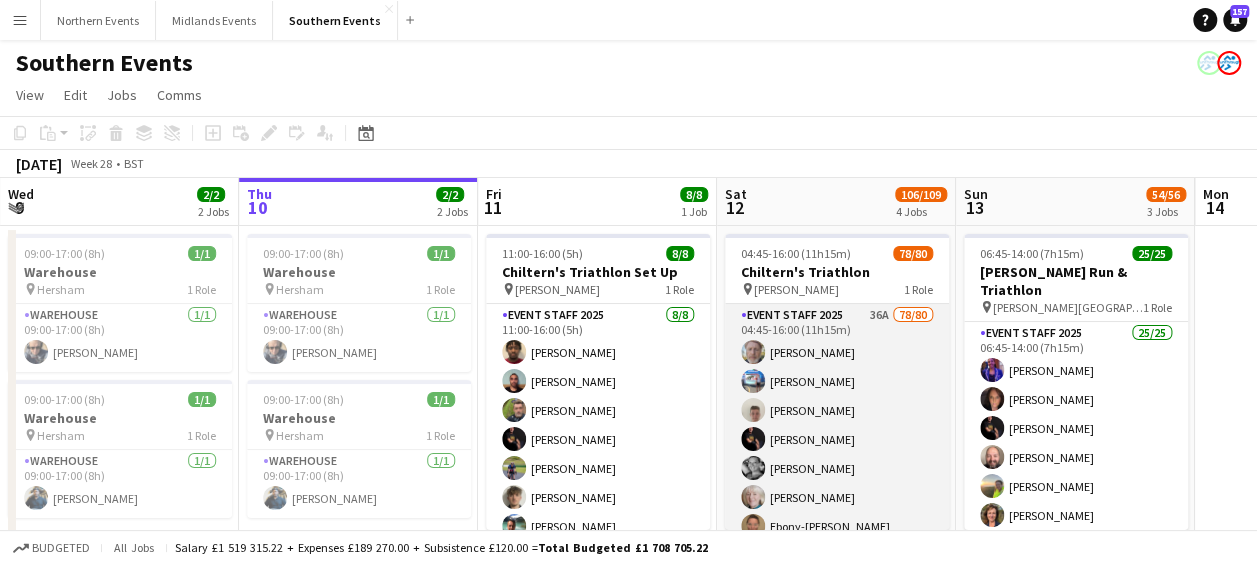 click on "Event Staff 2025   36A   78/80   04:45-16:00 (11h15m)
[PERSON_NAME] [PERSON_NAME] [PERSON_NAME] [PERSON_NAME] [PERSON_NAME] [PERSON_NAME] Ebony-[PERSON_NAME] [PERSON_NAME] [PERSON_NAME] [PERSON_NAME] [PERSON_NAME] [PERSON_NAME] [PERSON_NAME] [PERSON_NAME] [PERSON_NAME] [PERSON_NAME] [PERSON_NAME] [PERSON_NAME] [PERSON_NAME] [PERSON_NAME] [PERSON_NAME] [PERSON_NAME] [PERSON_NAME] [PERSON_NAME] [PERSON_NAME] [PERSON_NAME] [PERSON_NAME] [PERSON_NAME] [PERSON_NAME] [PERSON_NAME] [PERSON_NAME] [PERSON_NAME] [PERSON_NAME] Sheriff - [PERSON_NAME] [PERSON_NAME] [PERSON_NAME] [PERSON_NAME] [PERSON_NAME] [PERSON_NAME] [PERSON_NAME] [PERSON_NAME] [PERSON_NAME] Windows [PERSON_NAME] [PERSON_NAME] [PERSON_NAME] [PERSON_NAME] [PERSON_NAME] [PERSON_NAME] [MEDICAL_DATA][PERSON_NAME] [PERSON_NAME] [PERSON_NAME] [PERSON_NAME] [PERSON_NAME] [PERSON_NAME] [PERSON_NAME] [PERSON_NAME] [PERSON_NAME] [PERSON_NAME] [PERSON_NAME] [PERSON_NAME] [PERSON_NAME] [PERSON_NAME] [PERSON_NAME] [PERSON_NAME] [PERSON_NAME] [PERSON_NAME] [PERSON_NAME] [PERSON_NAME]" at bounding box center (837, 1492) 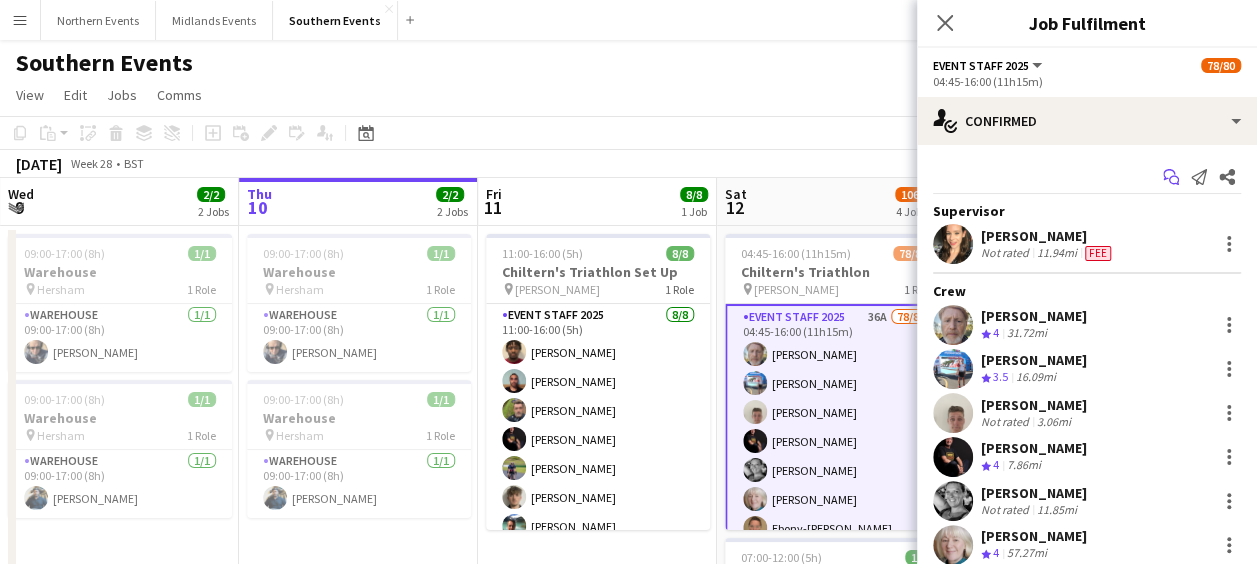 click 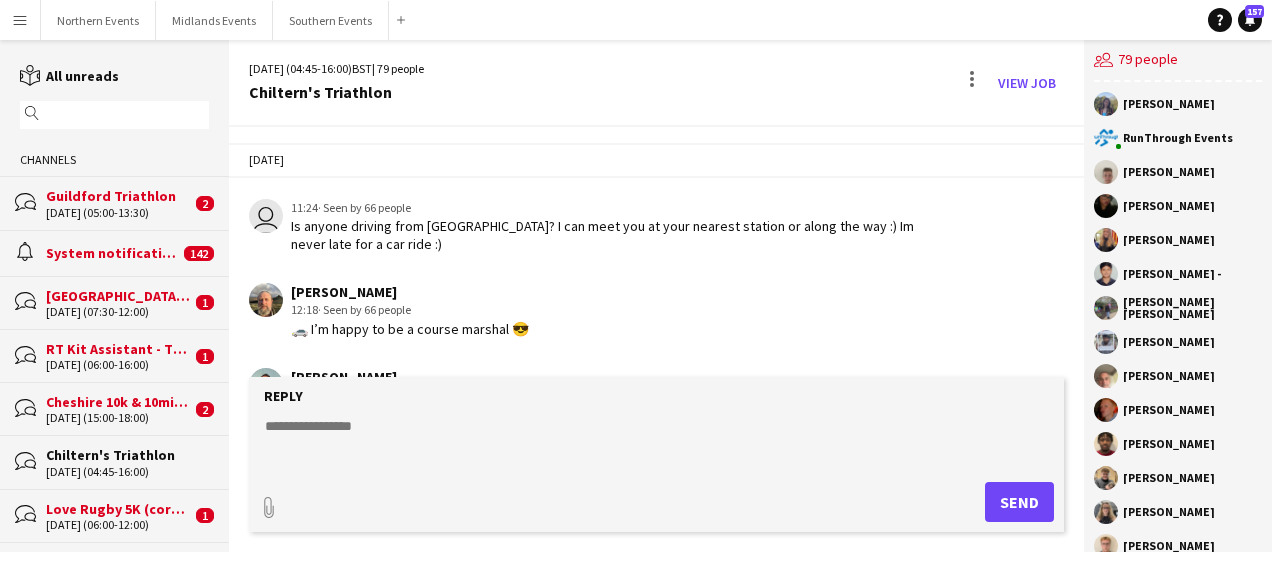 scroll, scrollTop: 2947, scrollLeft: 0, axis: vertical 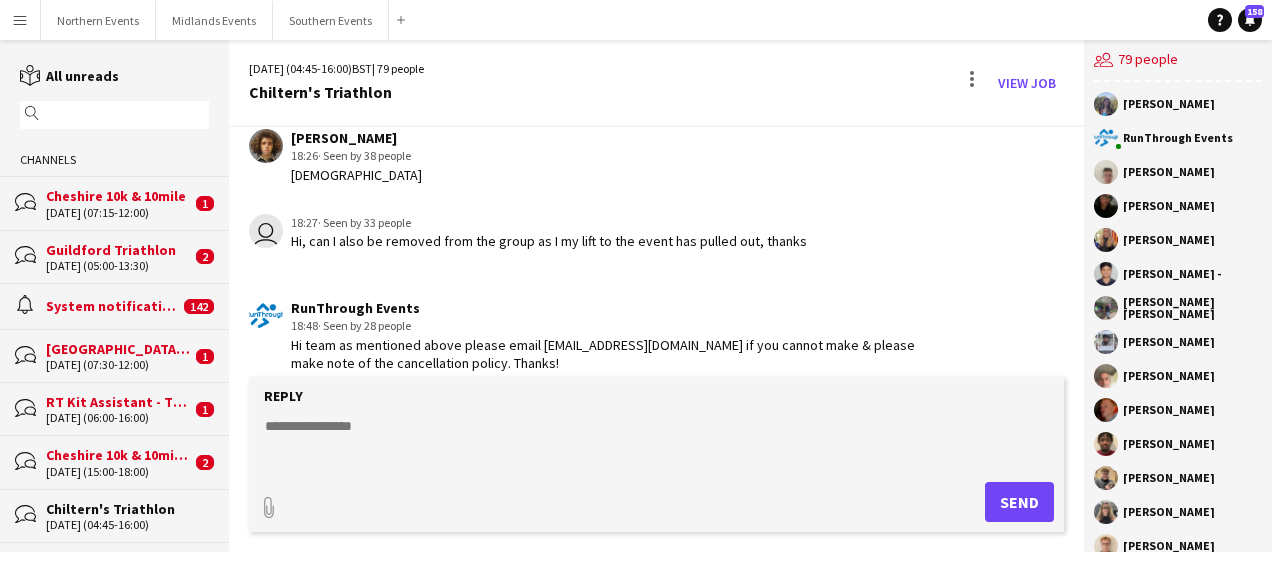 click 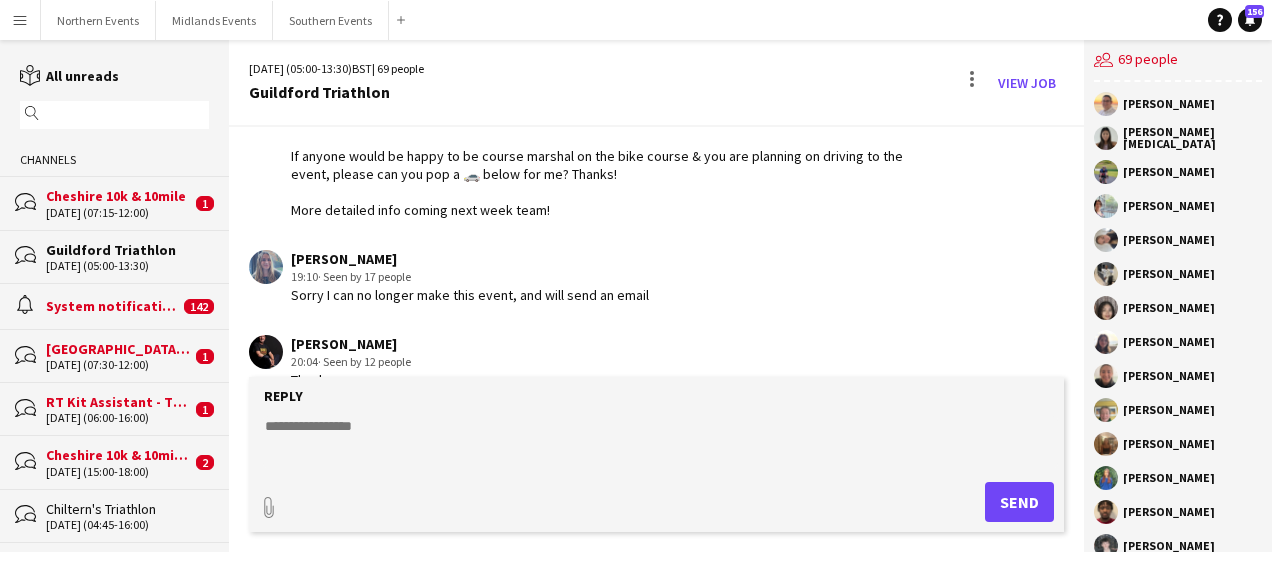 scroll, scrollTop: 2328, scrollLeft: 0, axis: vertical 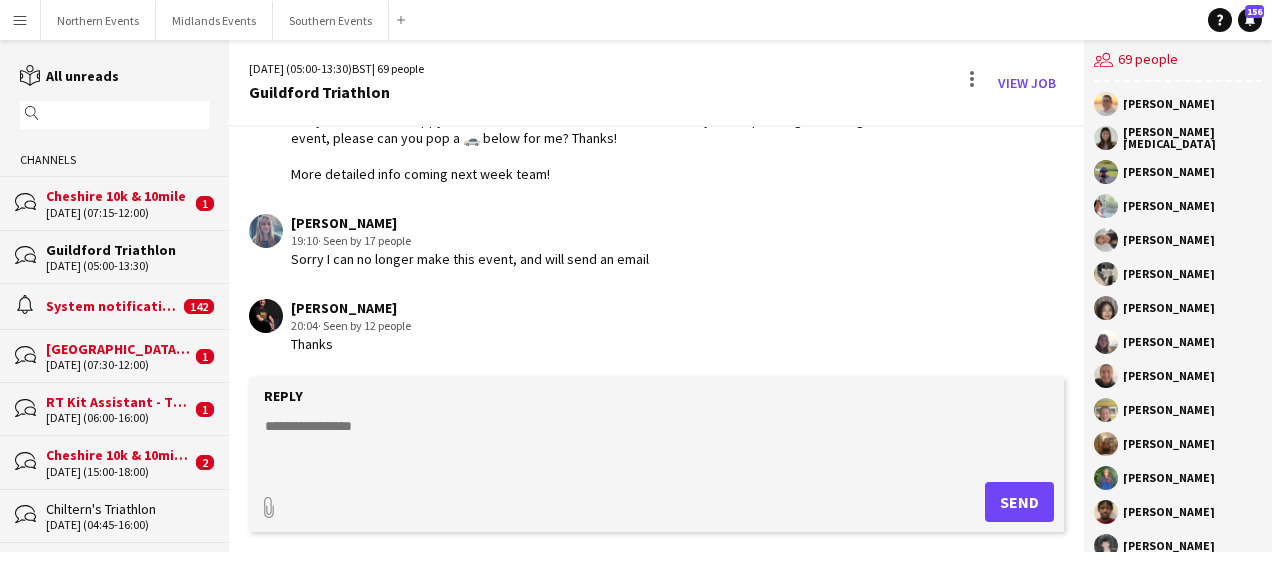 click 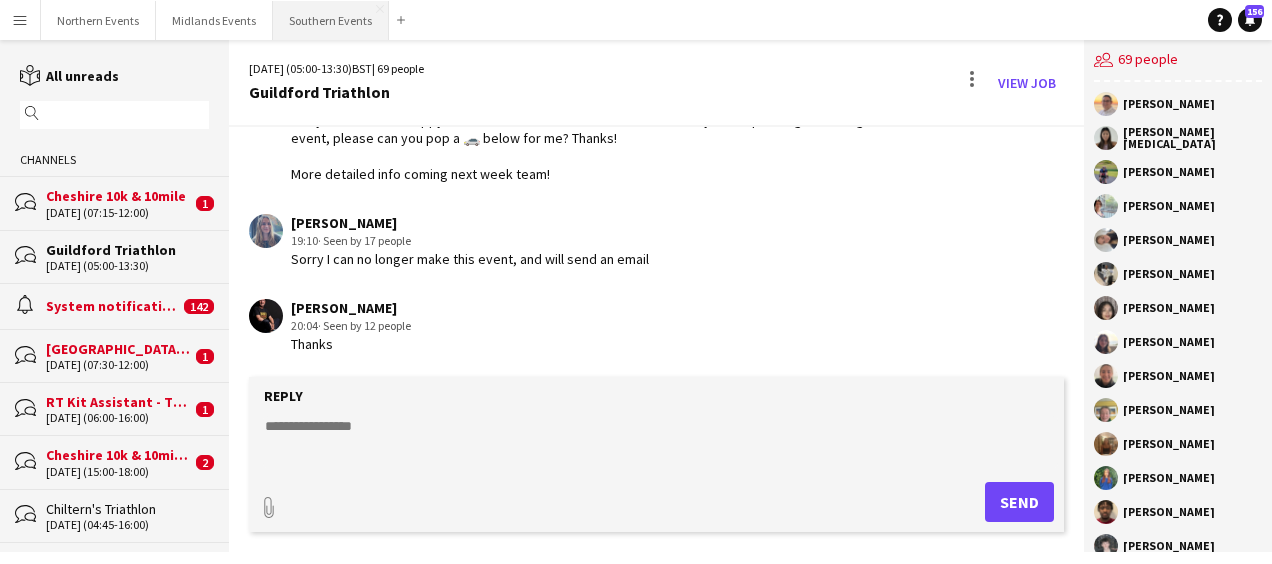click on "Southern Events
Close" at bounding box center (331, 20) 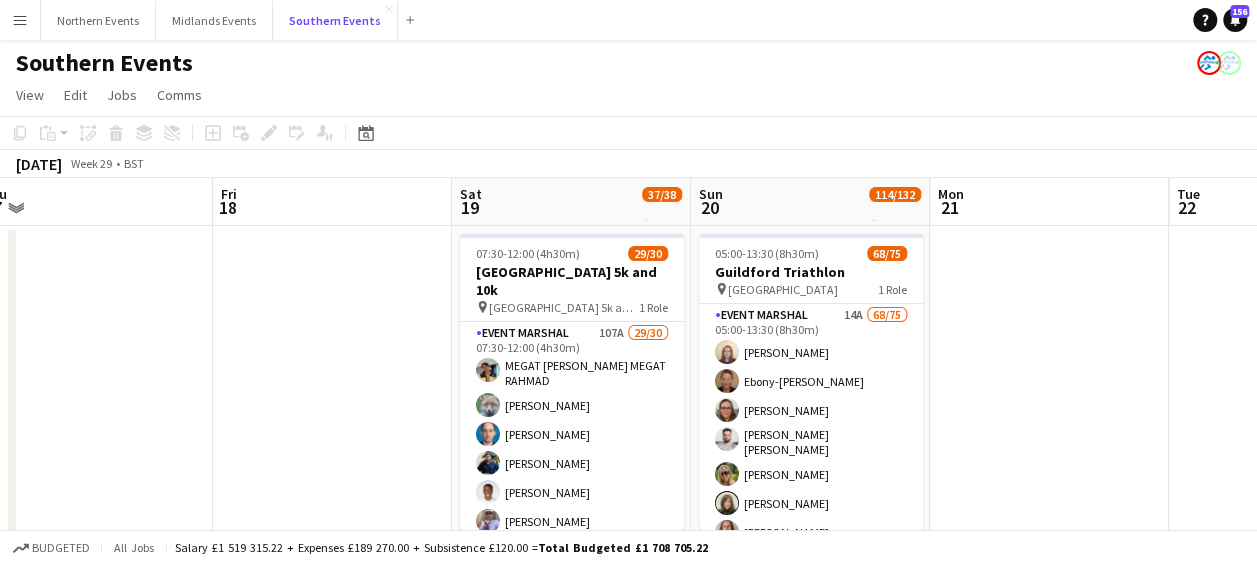 scroll, scrollTop: 0, scrollLeft: 507, axis: horizontal 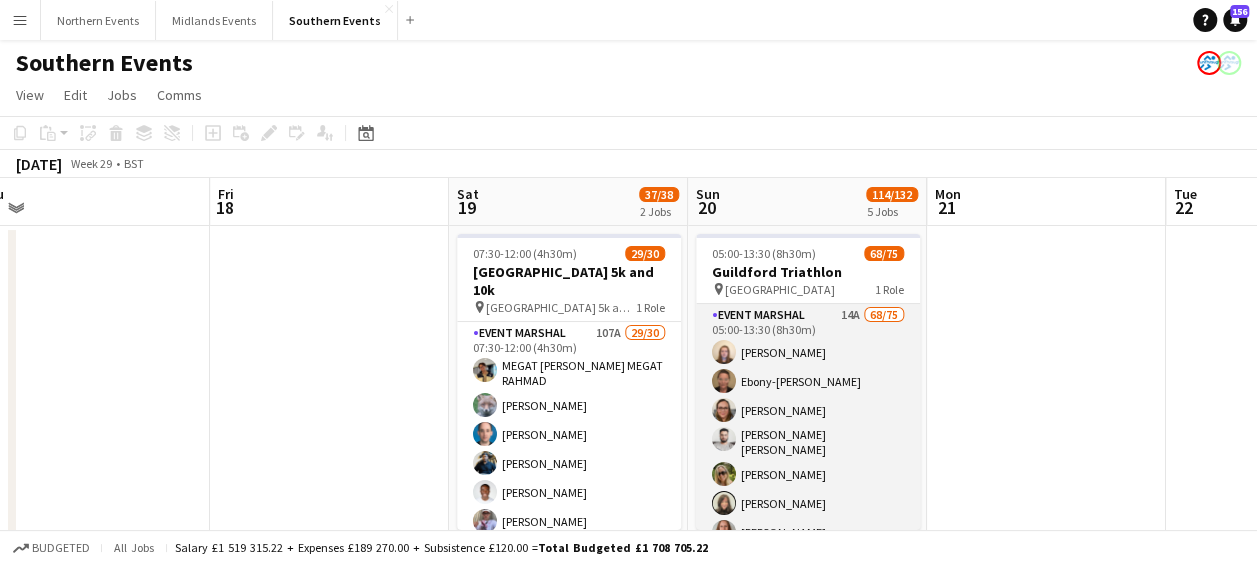 click on "Event Marshal   14A   68/75   05:00-13:30 (8h30m)
[PERSON_NAME] Ebony-[PERSON_NAME] [PERSON_NAME] [PERSON_NAME] [PERSON_NAME] [PERSON_NAME] [PERSON_NAME] [PERSON_NAME] [PERSON_NAME] [PERSON_NAME] [PERSON_NAME] [PERSON_NAME] [PERSON_NAME] [PERSON_NAME] [PERSON_NAME] [PERSON_NAME] Esme [PERSON_NAME] [PERSON_NAME] [PERSON_NAME] [PERSON_NAME] [PERSON_NAME] [PERSON_NAME] [PERSON_NAME] [PERSON_NAME] [PERSON_NAME] [PERSON_NAME] [PERSON_NAME] [PERSON_NAME] [PERSON_NAME] [PERSON_NAME] [PERSON_NAME] [PERSON_NAME] [PERSON_NAME] [PERSON_NAME] [PERSON_NAME] [PERSON_NAME] [PERSON_NAME] honor parissis [PERSON_NAME] [PERSON_NAME] [PERSON_NAME] [PERSON_NAME] [PERSON_NAME] [PERSON_NAME] [PERSON_NAME] [PERSON_NAME] [PERSON_NAME] [PERSON_NAME] [PERSON_NAME] [PERSON_NAME] [PERSON_NAME] [PERSON_NAME] [PERSON_NAME] [PERSON_NAME][MEDICAL_DATA] [PERSON_NAME] [PERSON_NAME] [PERSON_NAME] [PERSON_NAME] [PERSON_NAME] [PERSON_NAME] [PERSON_NAME] Dhanuvarsha [PERSON_NAME] [PERSON_NAME] [PERSON_NAME]" at bounding box center [808, 1417] 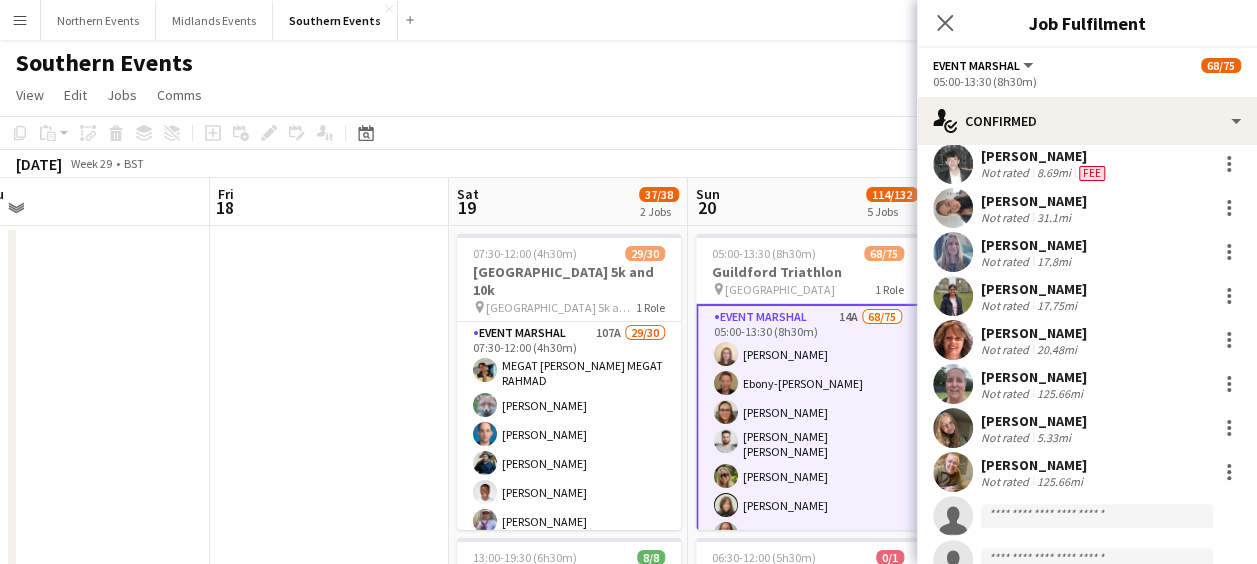 scroll, scrollTop: 2692, scrollLeft: 0, axis: vertical 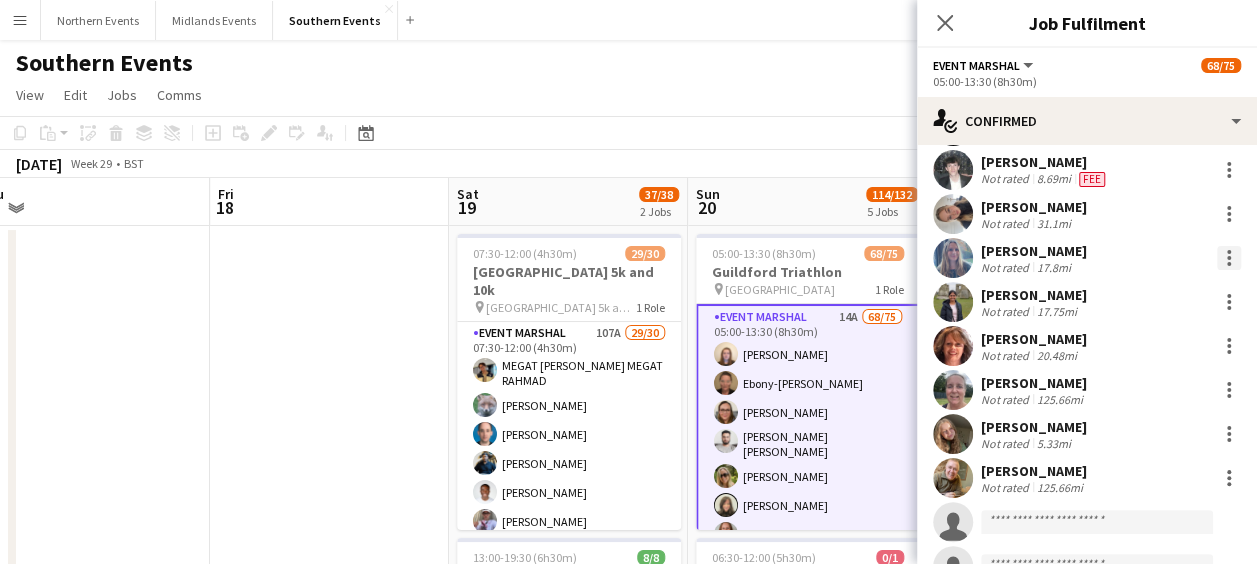 click at bounding box center [1229, 258] 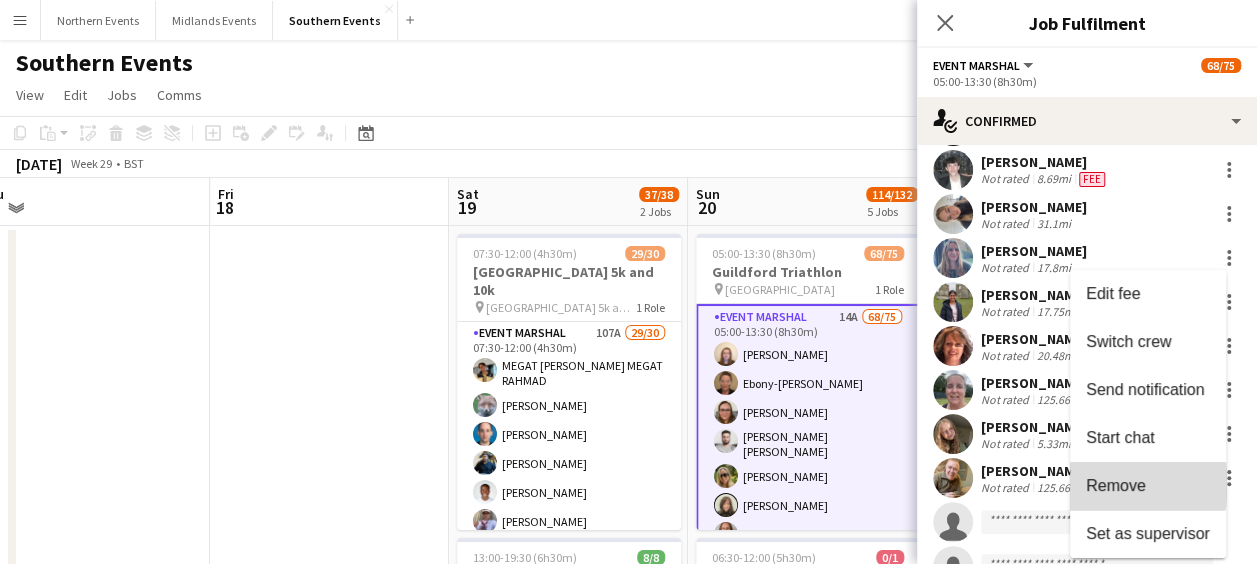 click on "Remove" at bounding box center [1116, 485] 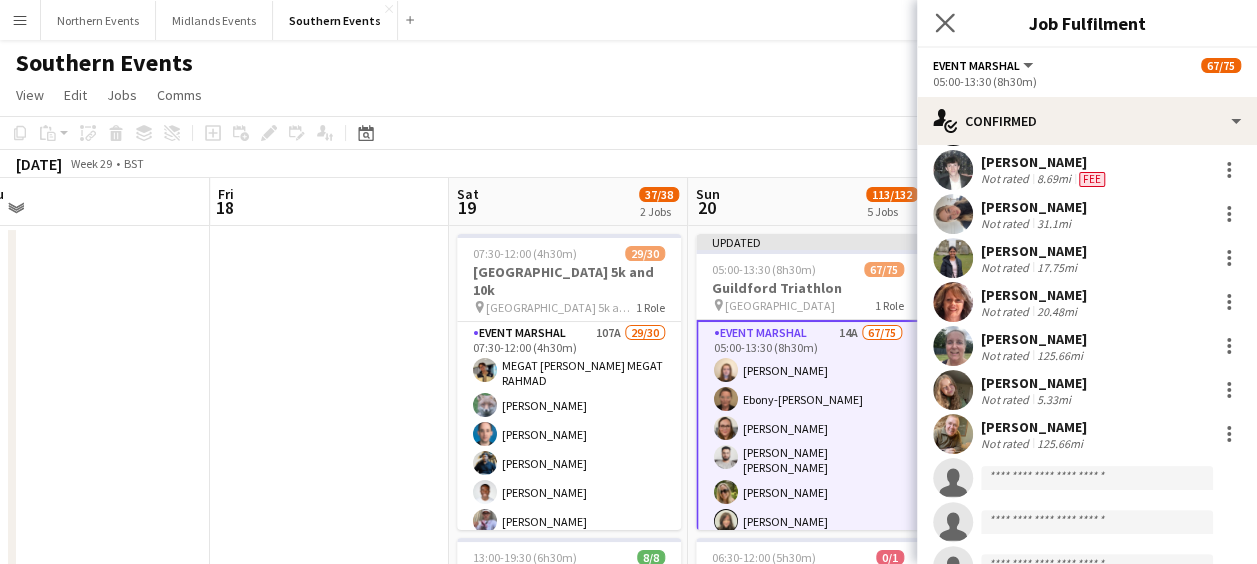 click on "Close pop-in" 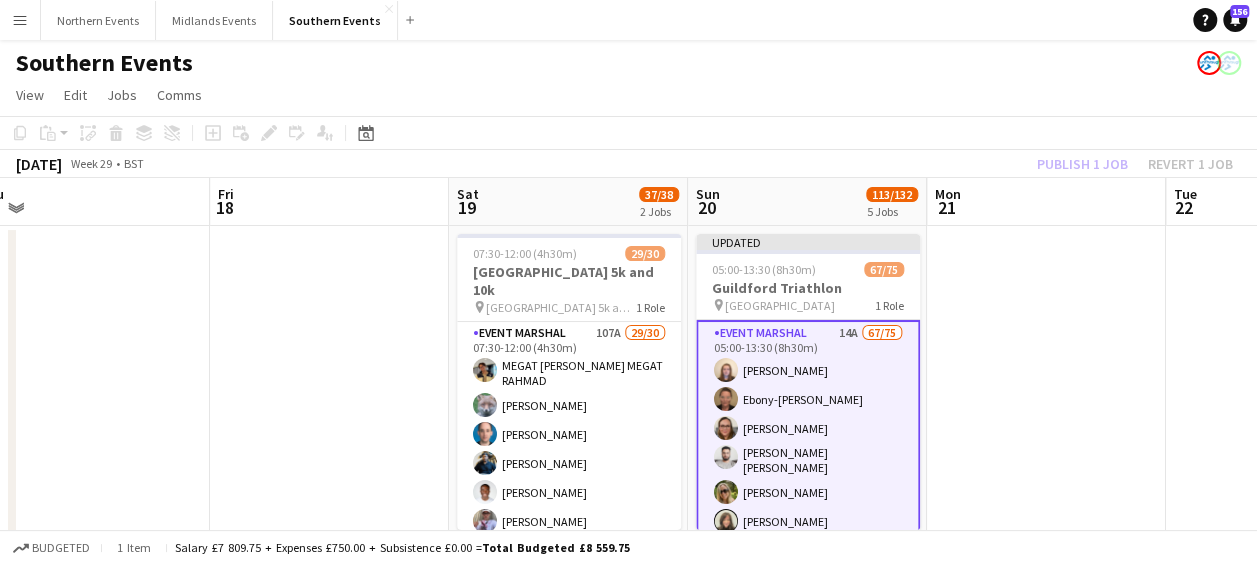 click on "View  Day view expanded Day view collapsed Month view Date picker Jump to [DATE] Expand Linked Jobs Collapse Linked Jobs  Edit  Copy Ctrl+C  Paste  Without Crew Ctrl+V With Crew Ctrl+Shift+V Paste as linked job  Group  Group Ungroup  Jobs  New Job Edit Job Delete Job New Linked Job Edit Linked Jobs Job fulfilment Promote Role Copy Role URL  Comms  Notify confirmed crew Create chat" 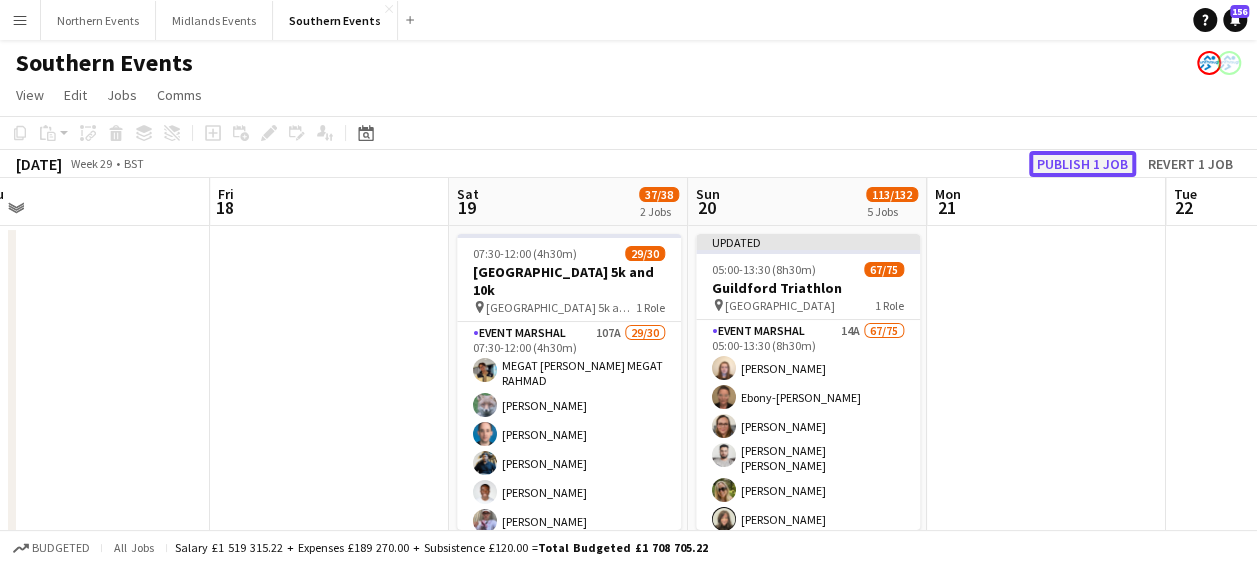 click on "Publish 1 job" 